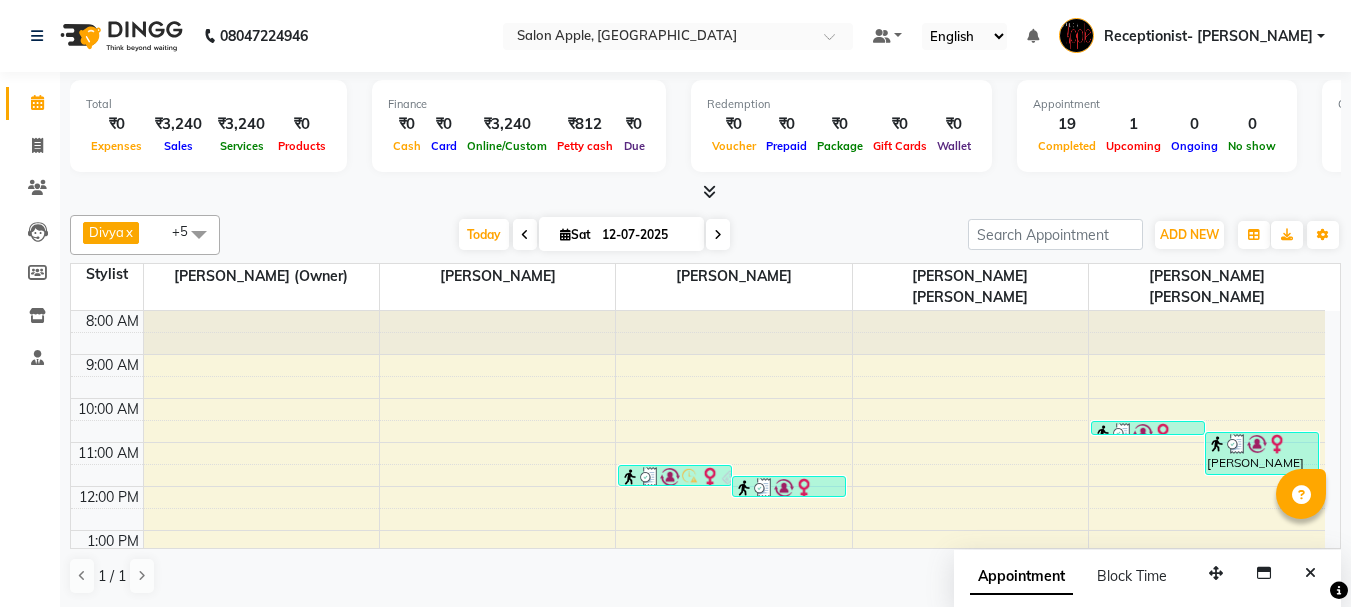 scroll, scrollTop: 1, scrollLeft: 0, axis: vertical 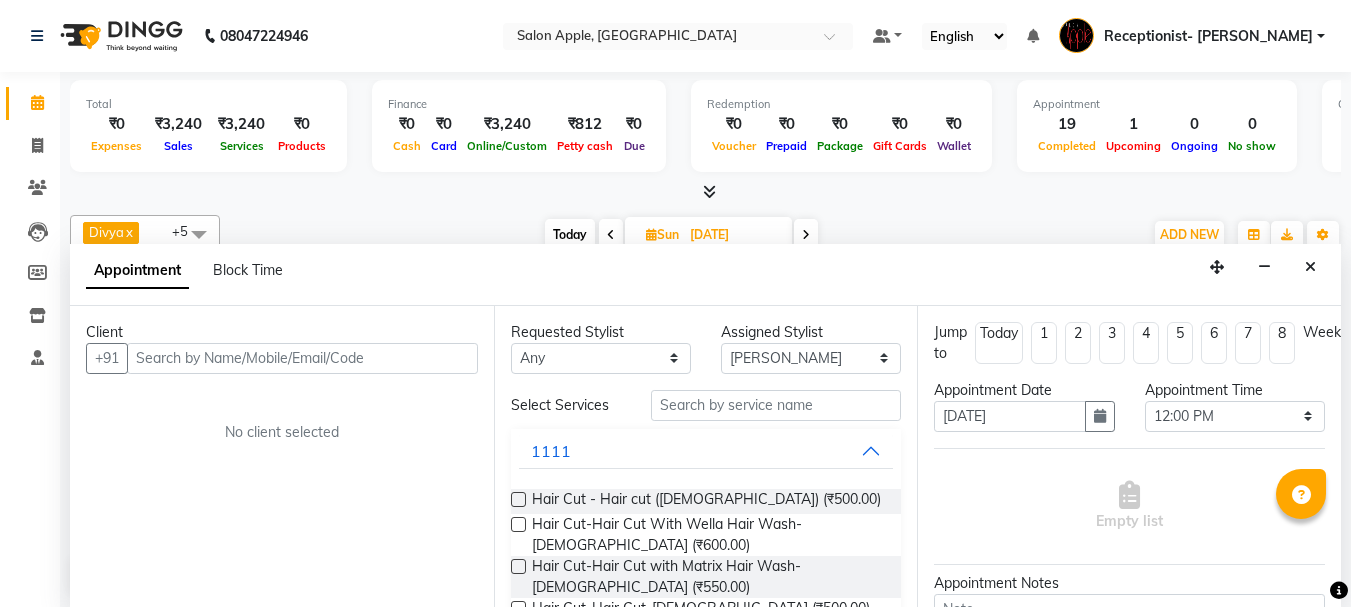 select on "46911" 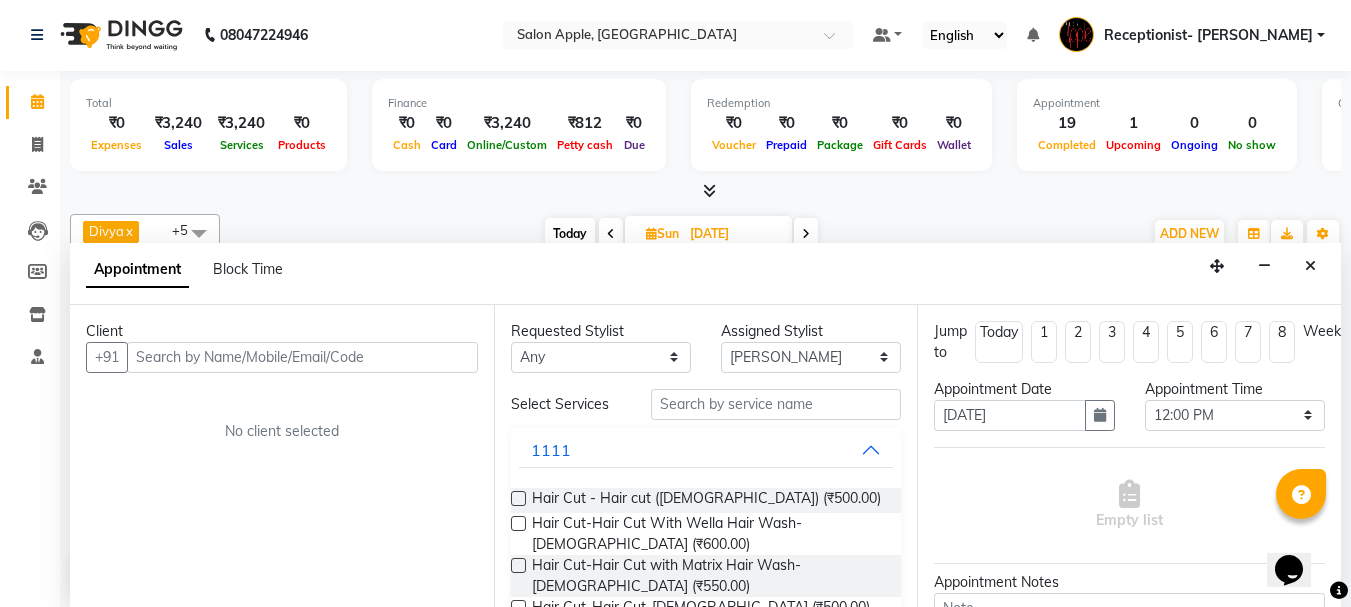 scroll, scrollTop: 0, scrollLeft: 0, axis: both 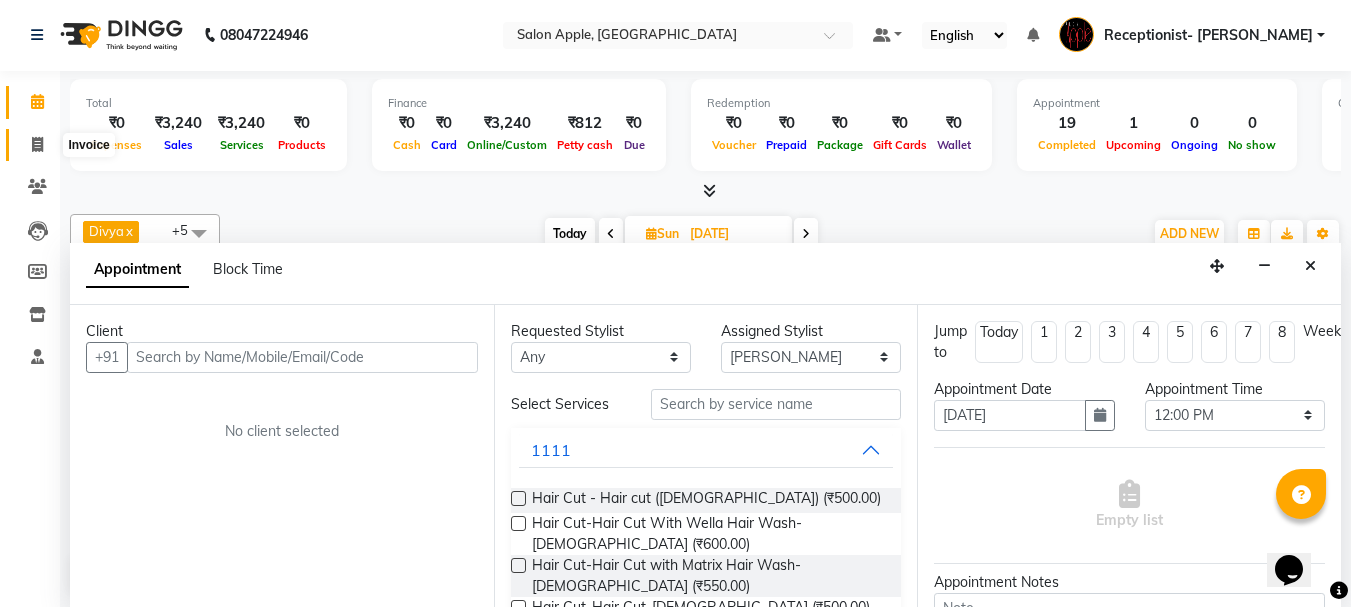 click 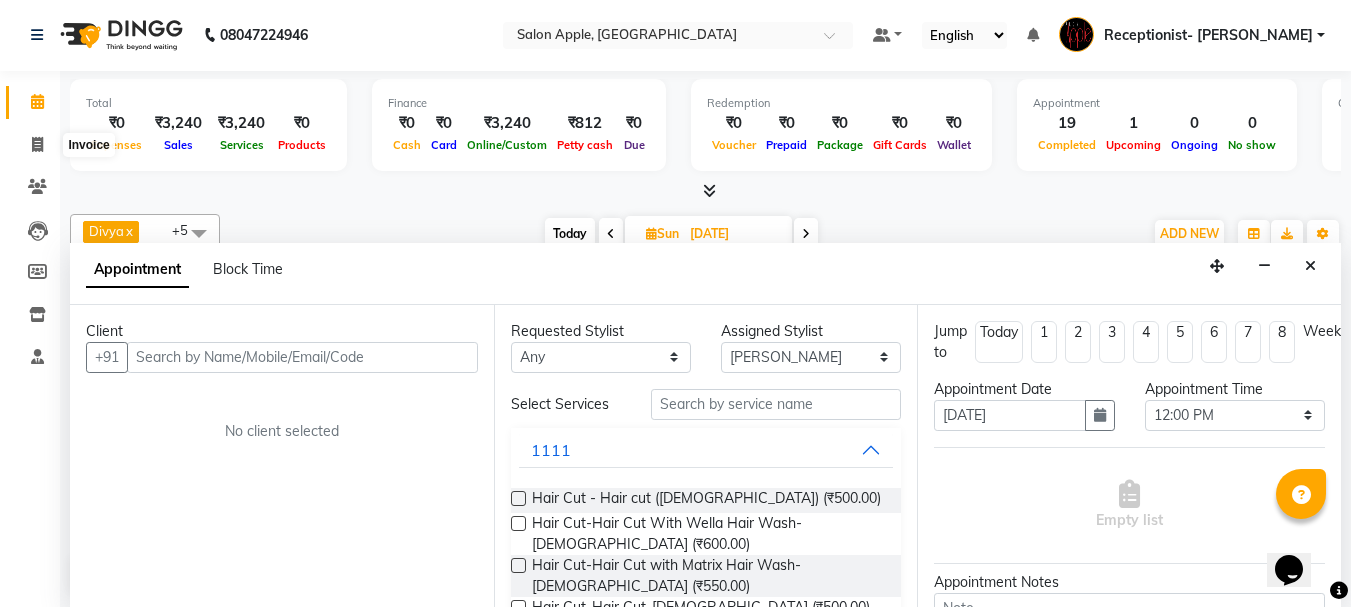 select on "service" 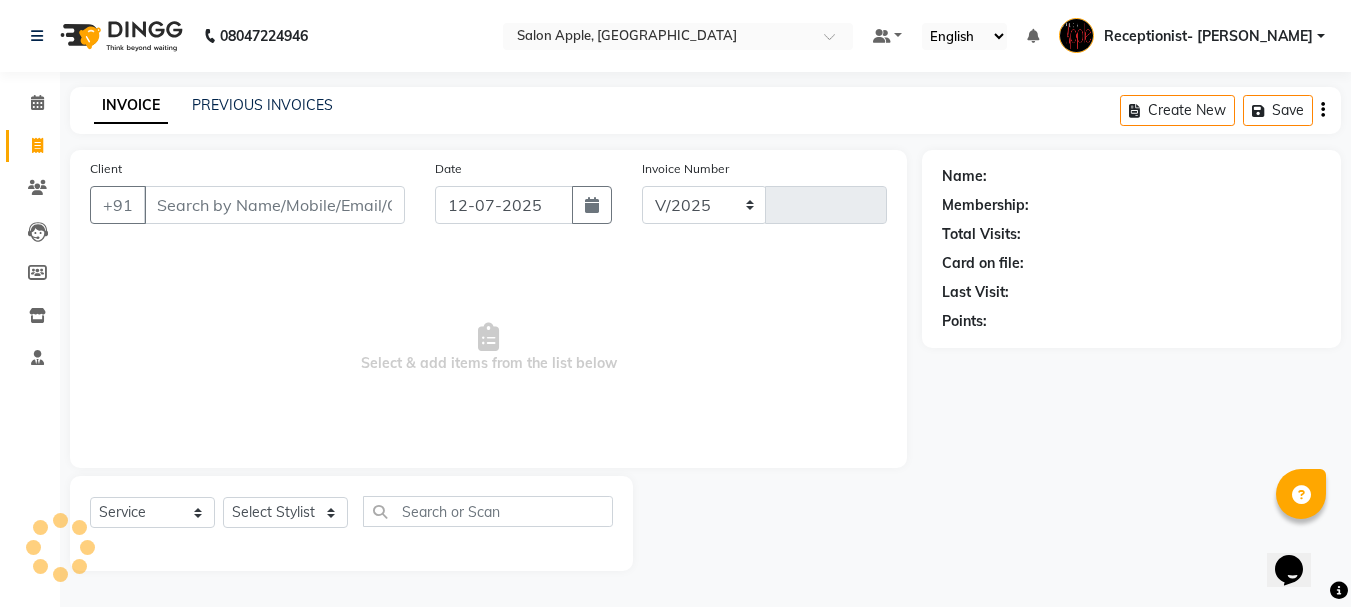 select on "645" 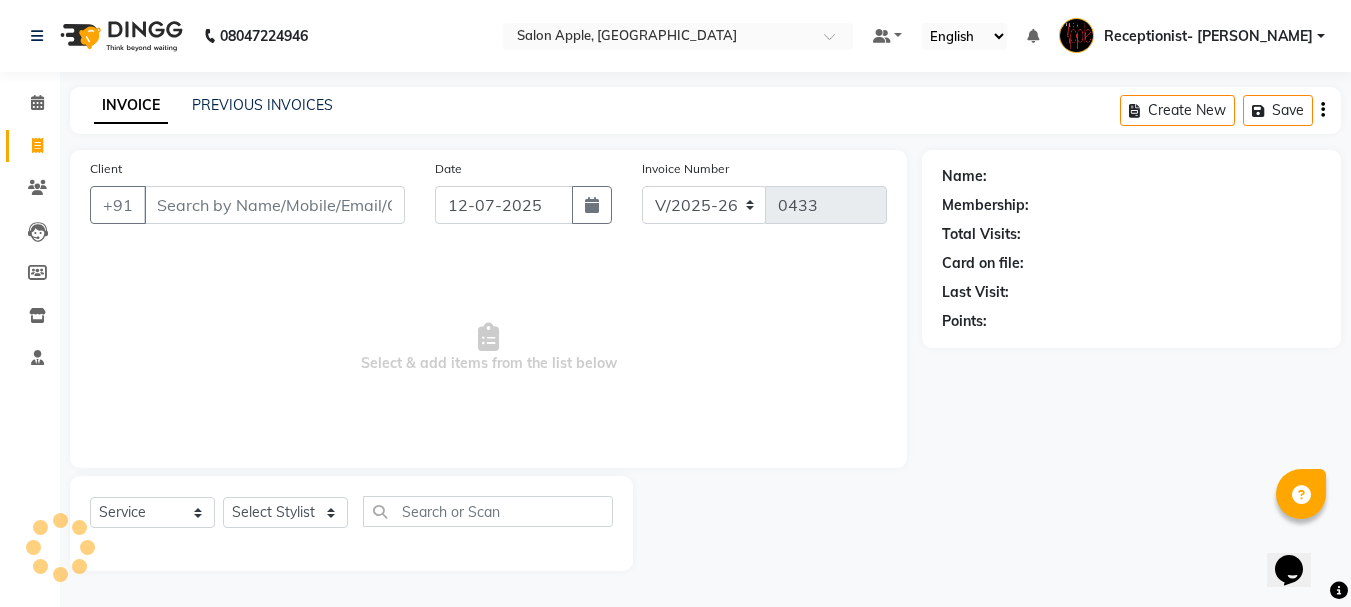 scroll, scrollTop: 0, scrollLeft: 0, axis: both 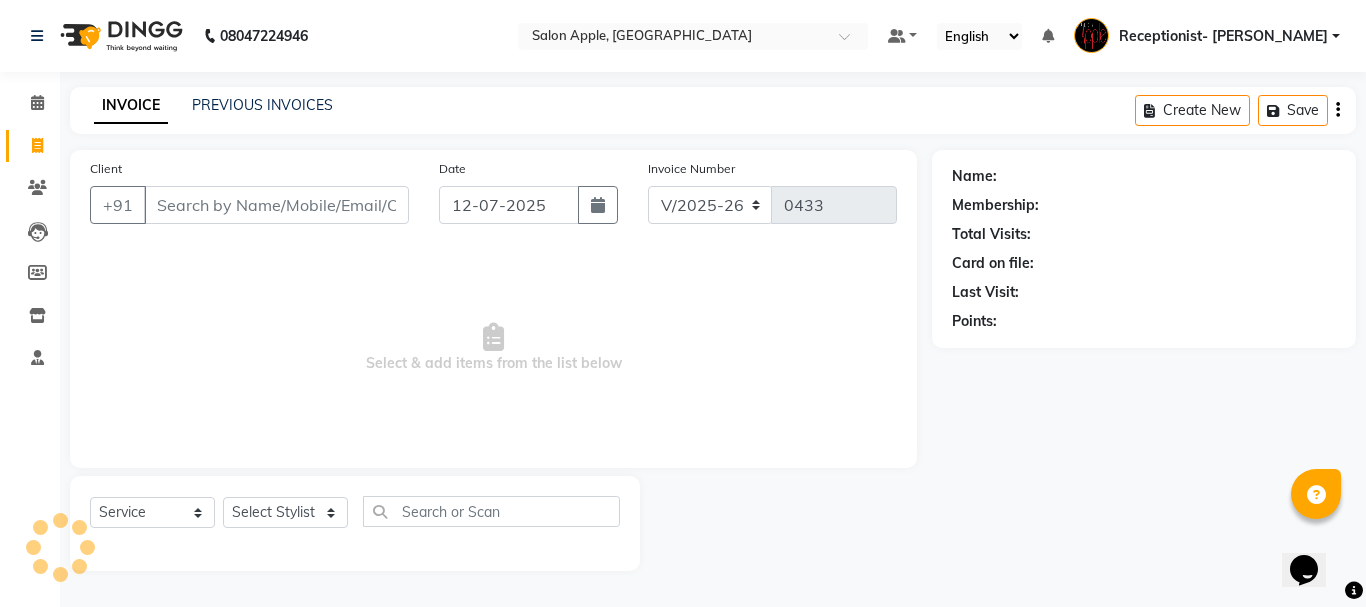 click on "Client" at bounding box center (276, 205) 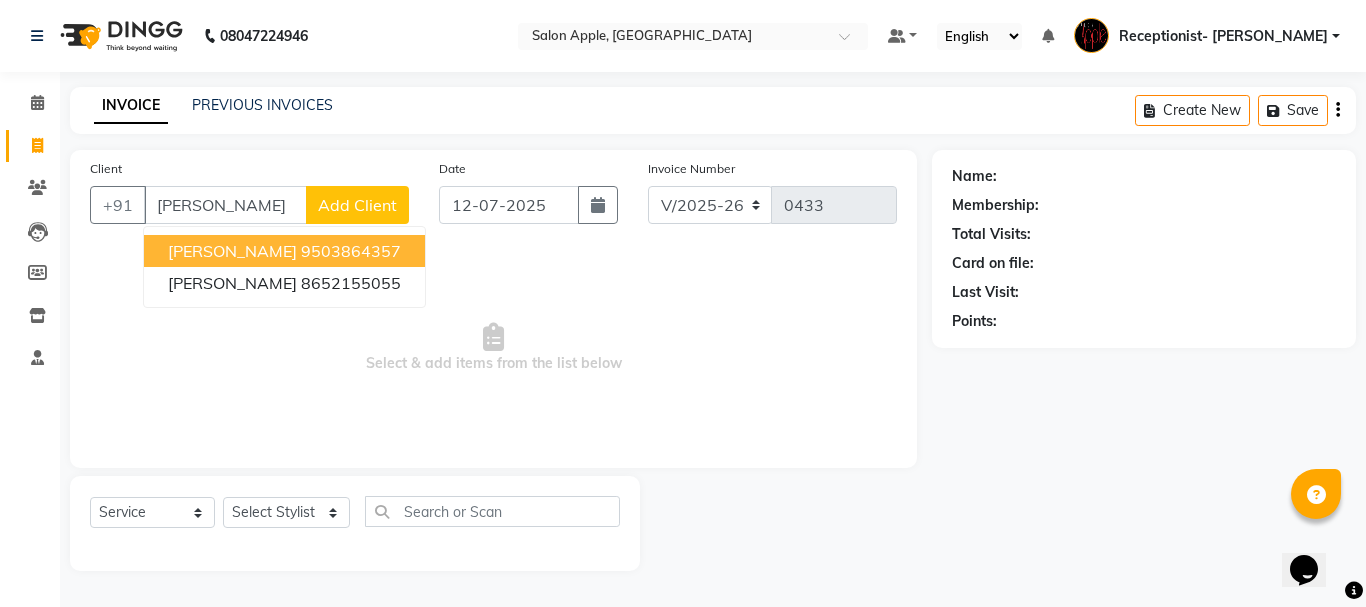 click on "9503864357" at bounding box center (351, 251) 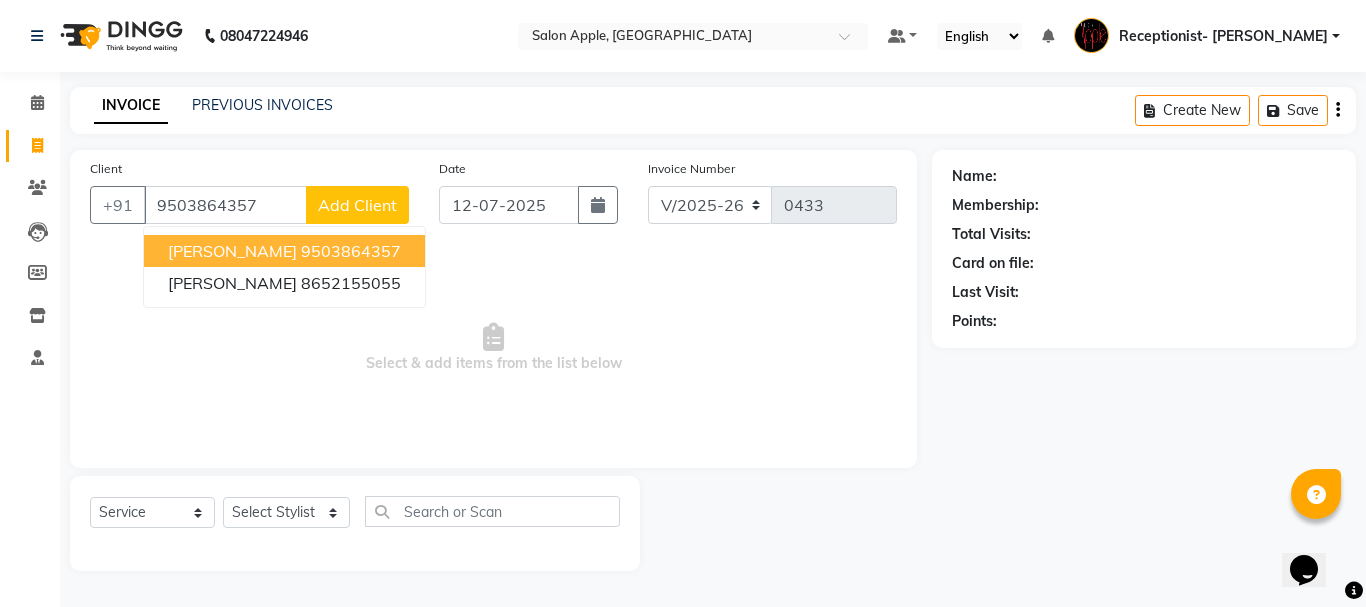 type on "9503864357" 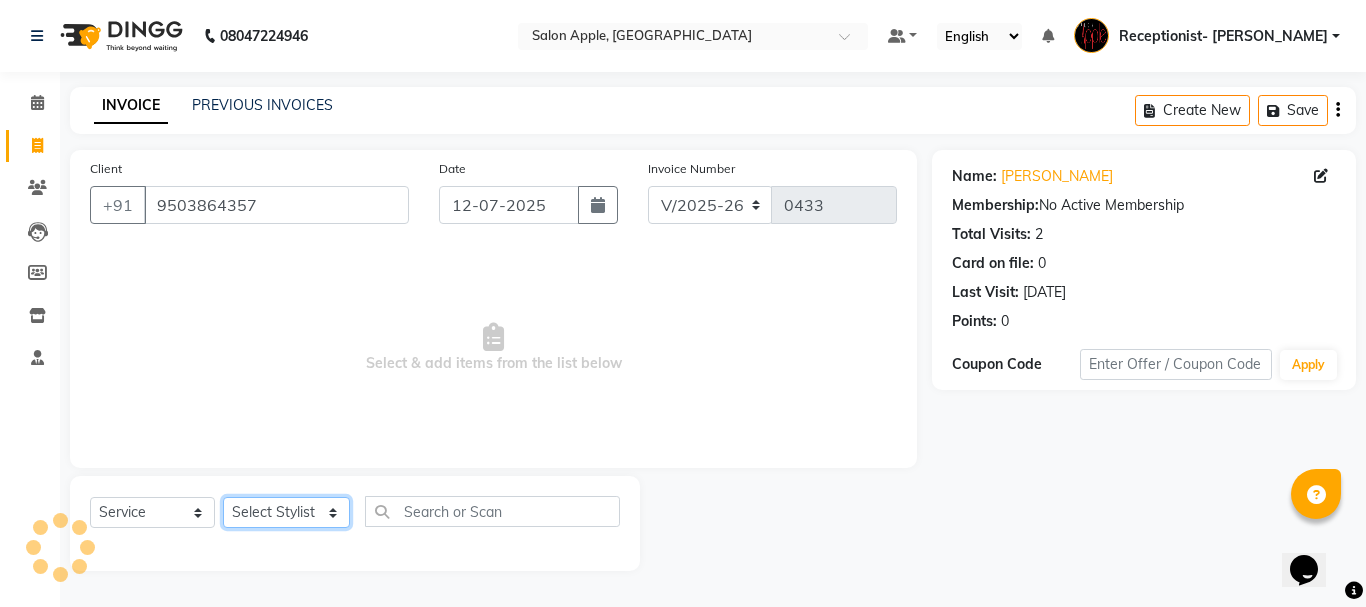 click on "Select Stylist Divya Rajesh rokade Harshwardhan (Owner) Pravin dhanaji Kale Receptionist- Sayali Sayali vinay Sawant Shweta gopal Mali Sonali (Owner) Training Department" 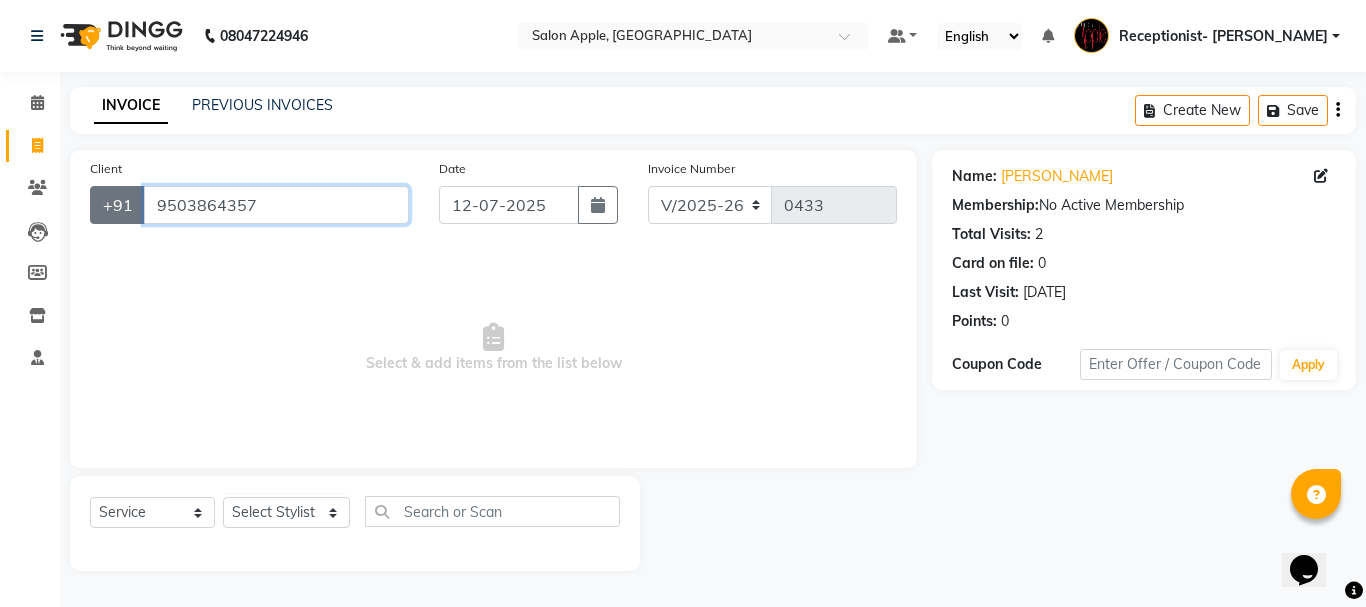 drag, startPoint x: 284, startPoint y: 205, endPoint x: 137, endPoint y: 213, distance: 147.21753 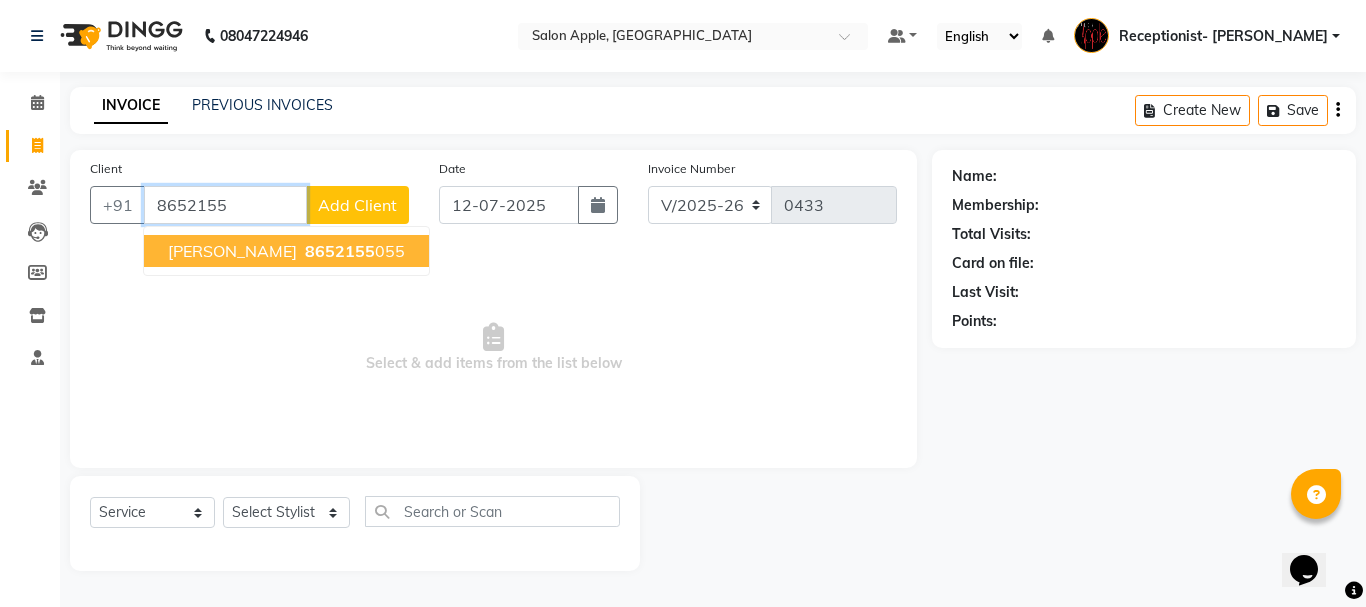 click on "Anuradha Patil" at bounding box center (232, 251) 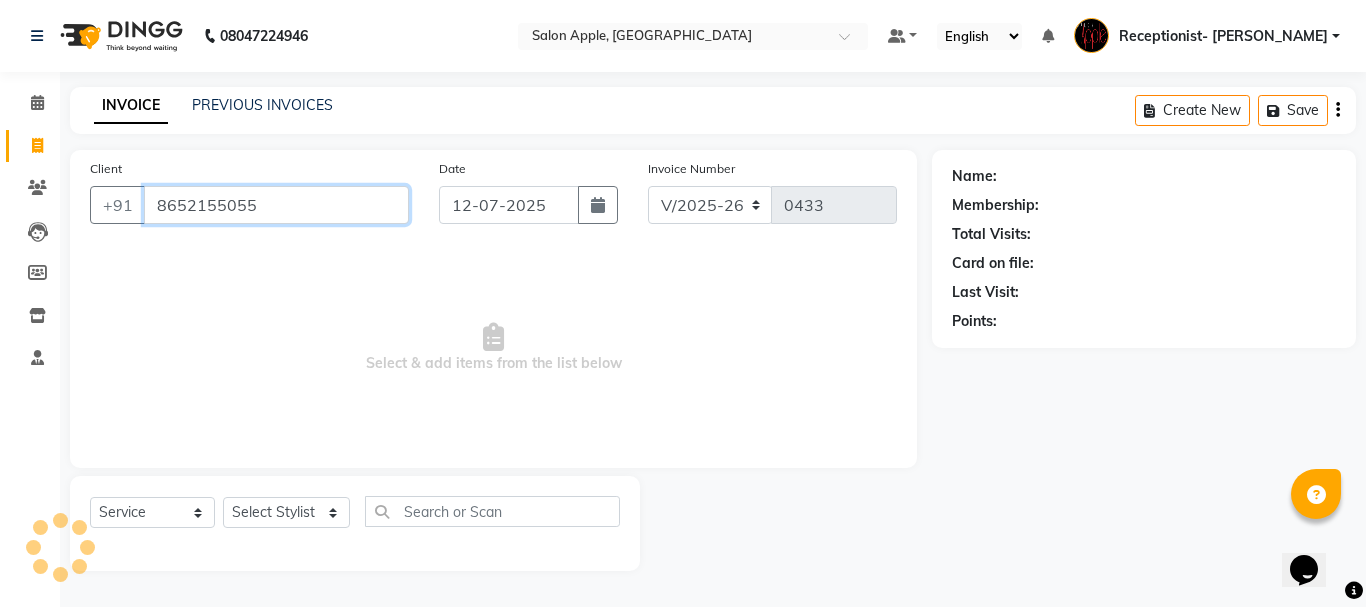 type on "8652155055" 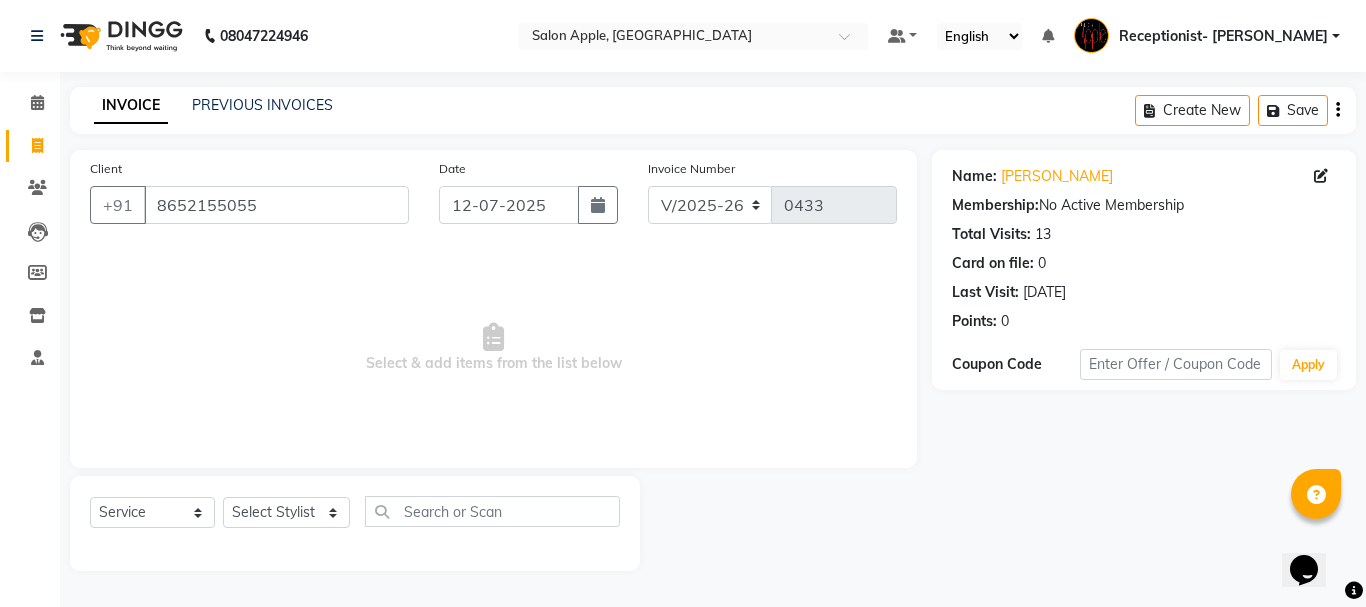 click on "Select  Service  Product  Membership  Package Voucher Prepaid Gift Card  Select Stylist Divya Rajesh rokade Harshwardhan (Owner) Pravin dhanaji Kale Receptionist- Sayali Sayali vinay Sawant Shweta gopal Mali Sonali (Owner) Training Department" 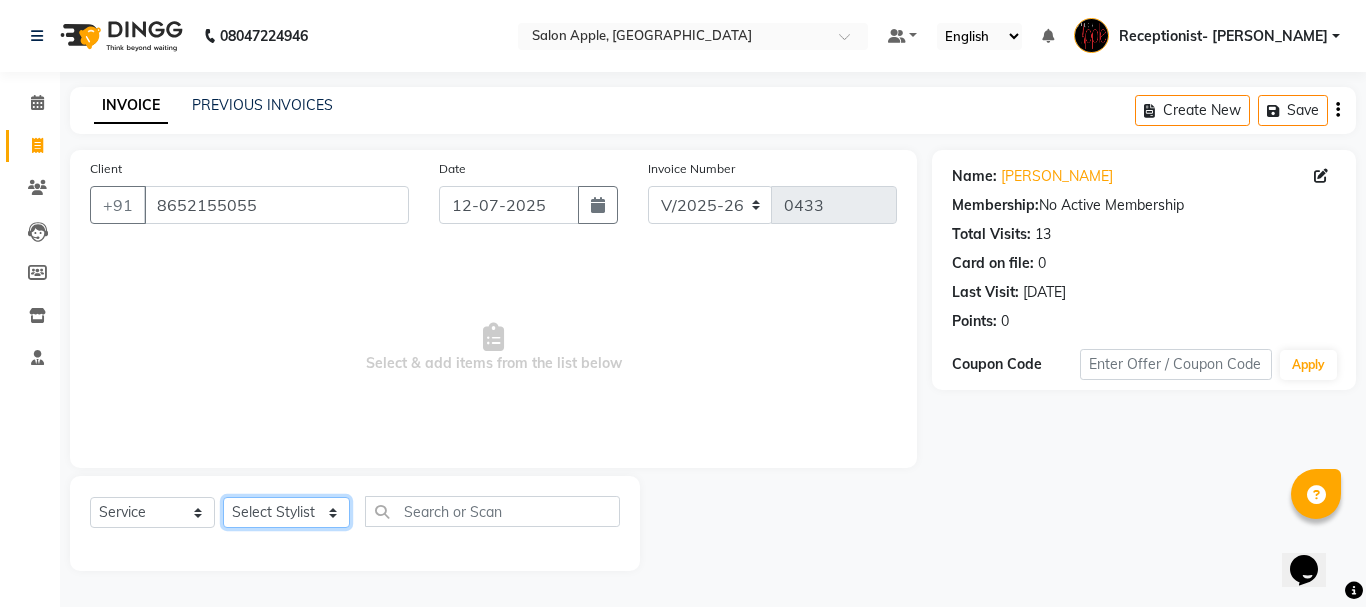 click on "Select Stylist Divya Rajesh rokade Harshwardhan (Owner) Pravin dhanaji Kale Receptionist- Sayali Sayali vinay Sawant Shweta gopal Mali Sonali (Owner) Training Department" 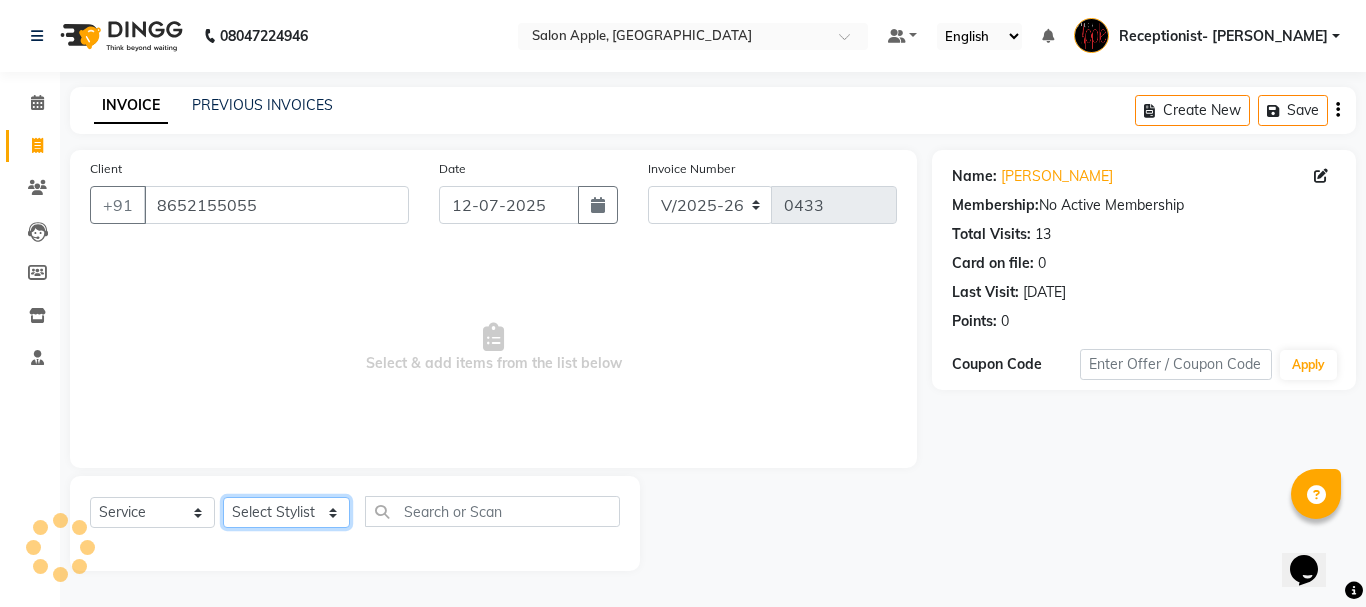 select on "46911" 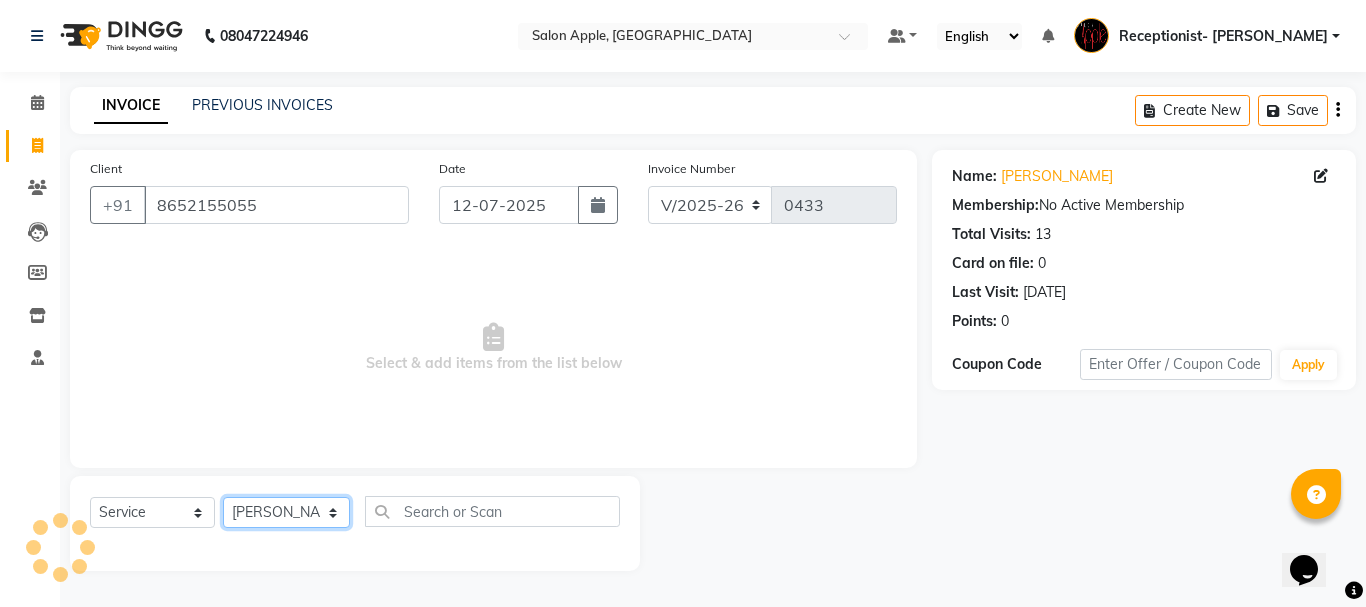 click on "Select Stylist Divya Rajesh rokade Harshwardhan (Owner) Pravin dhanaji Kale Receptionist- Sayali Sayali vinay Sawant Shweta gopal Mali Sonali (Owner) Training Department" 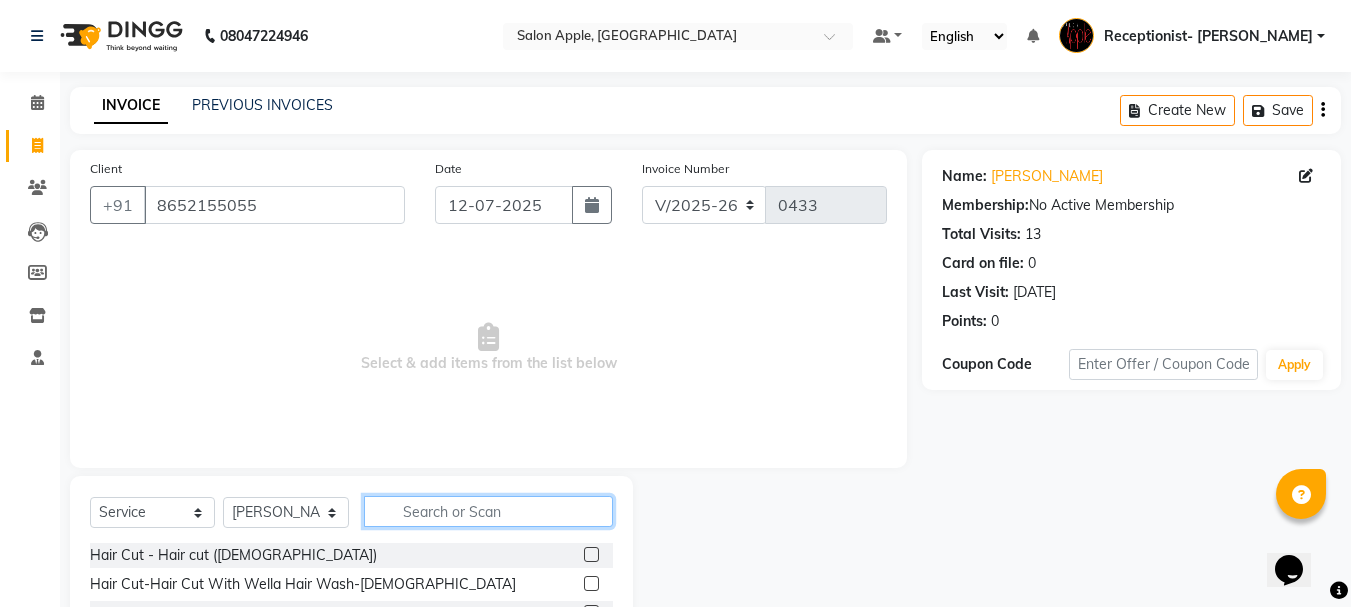 click 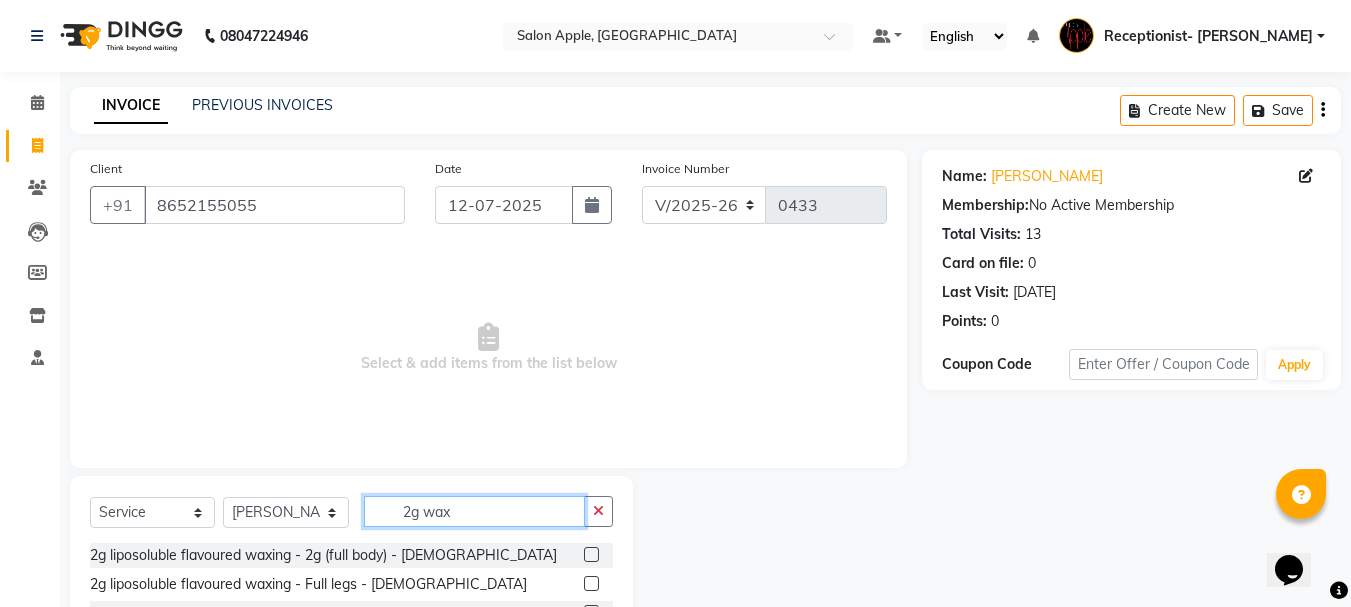 scroll, scrollTop: 194, scrollLeft: 0, axis: vertical 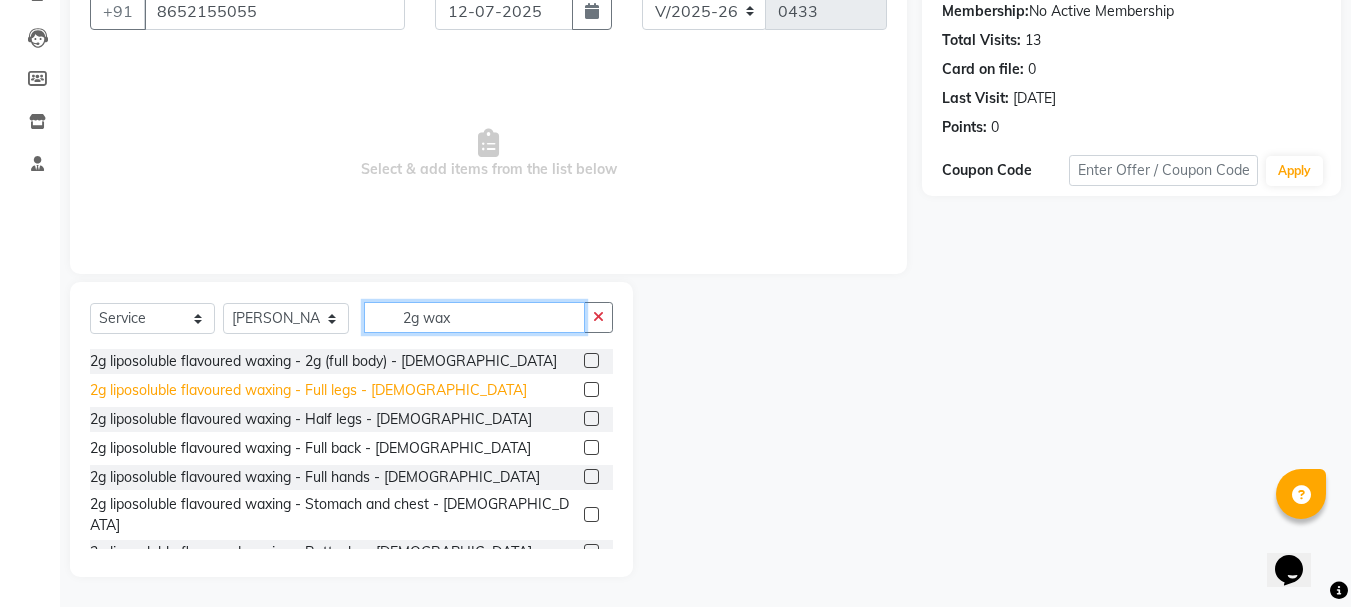 type on "2g wax" 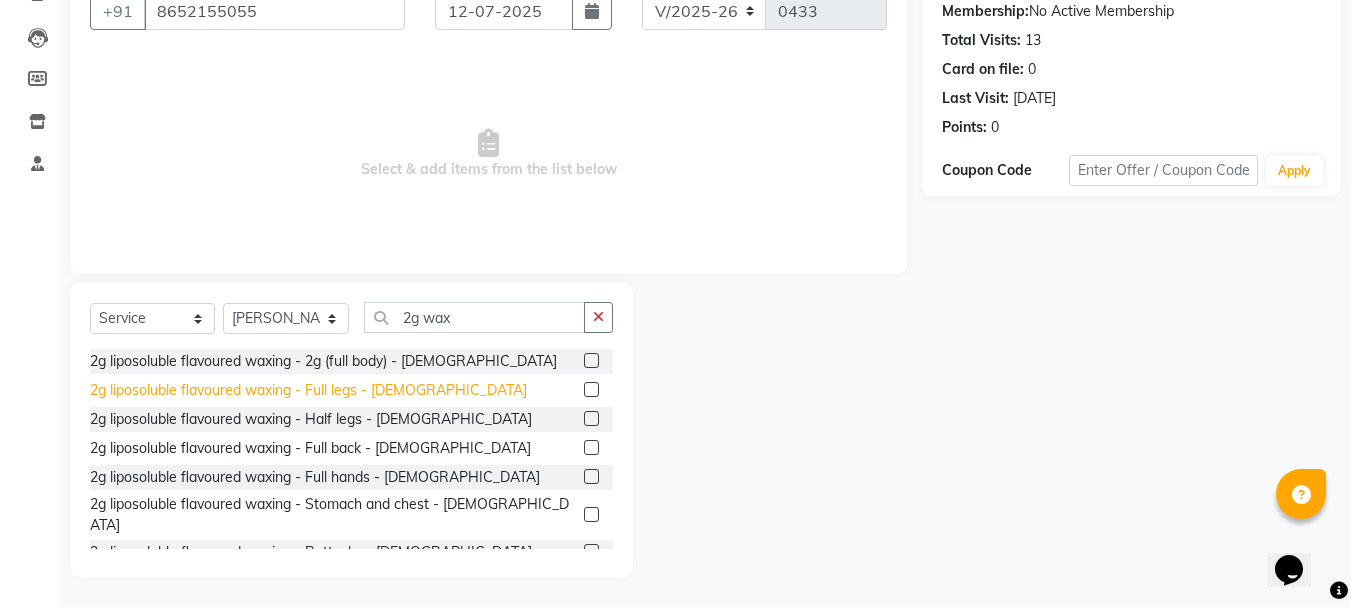 click on "2g liposoluble flavoured waxing - Full legs - Female" 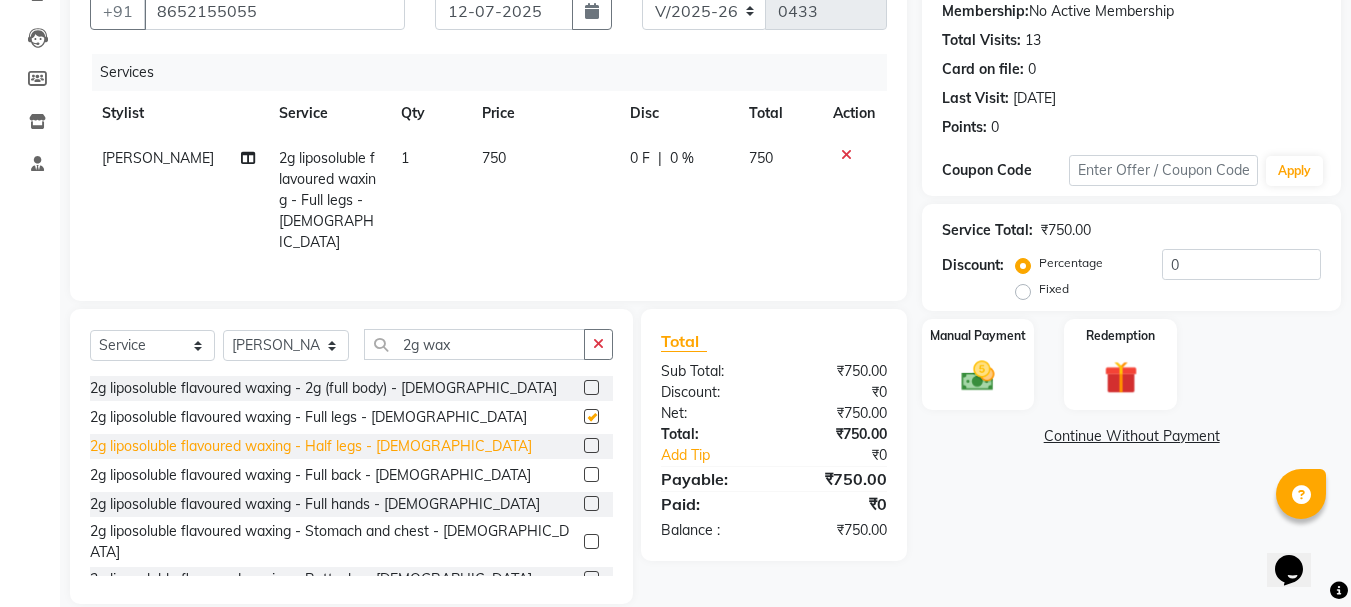 checkbox on "false" 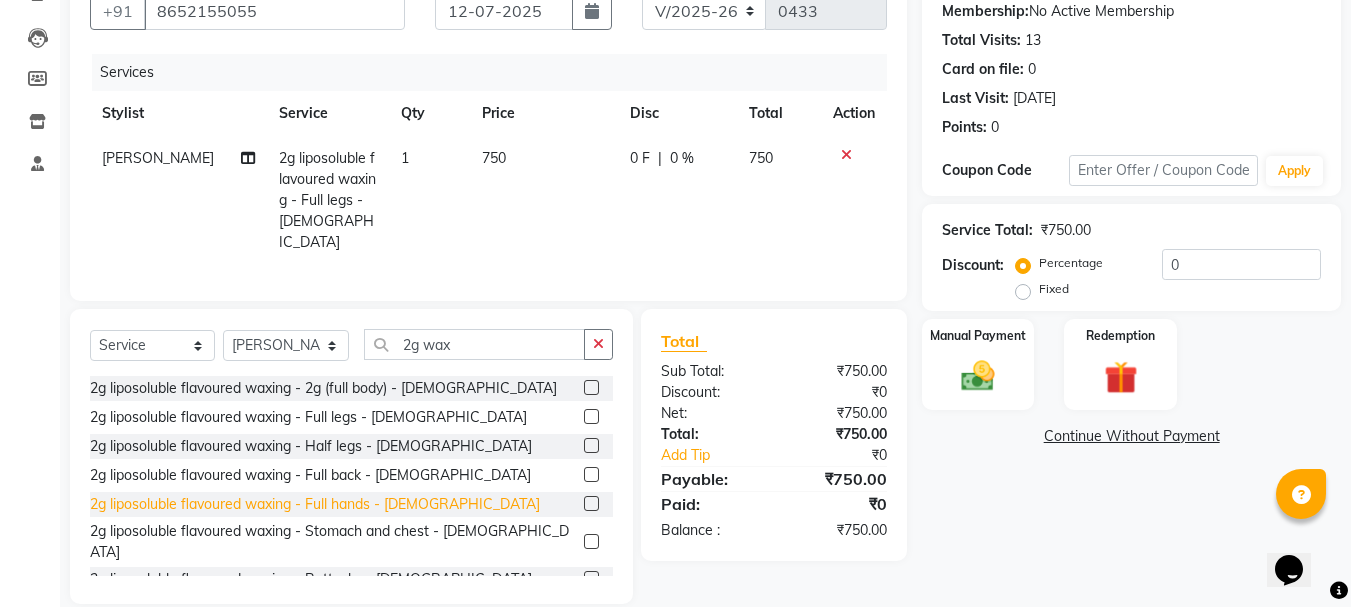 click on "2g liposoluble flavoured waxing - Full hands - Female" 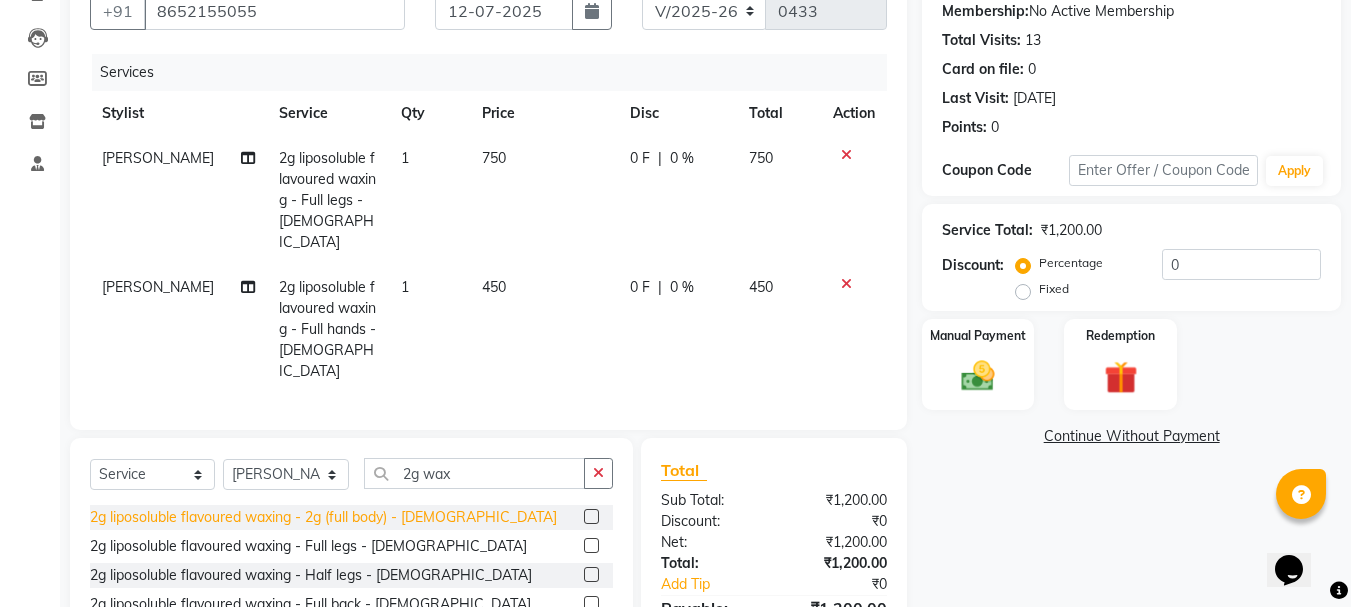 checkbox on "false" 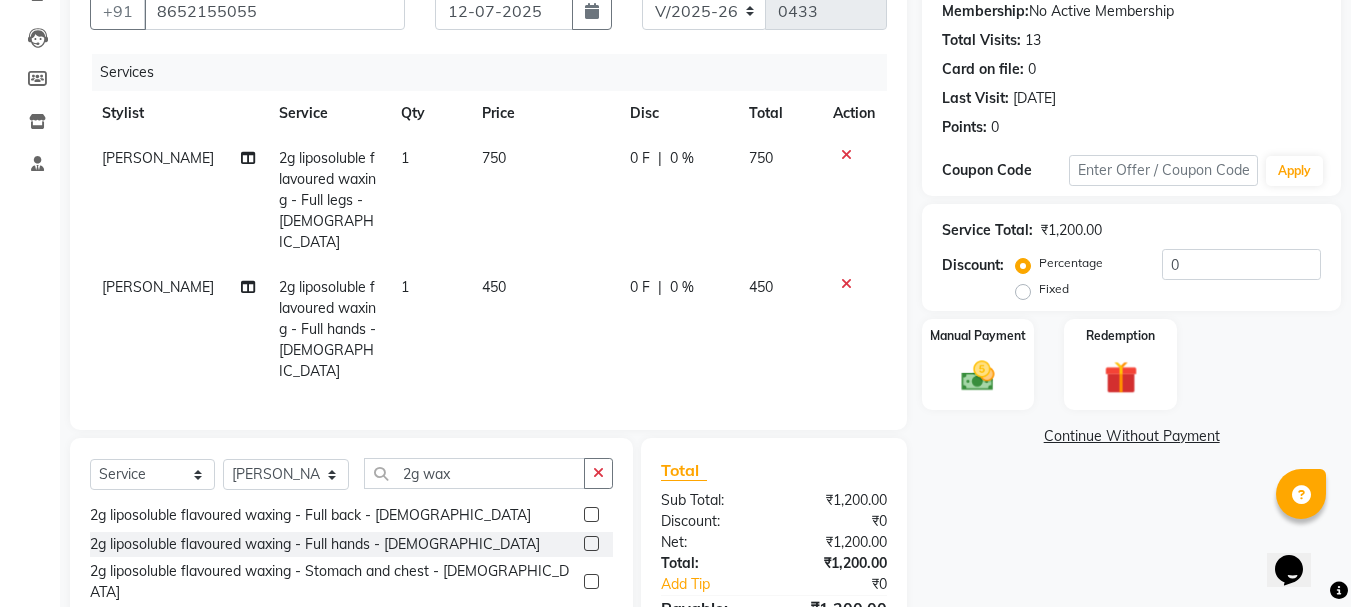 scroll, scrollTop: 177, scrollLeft: 0, axis: vertical 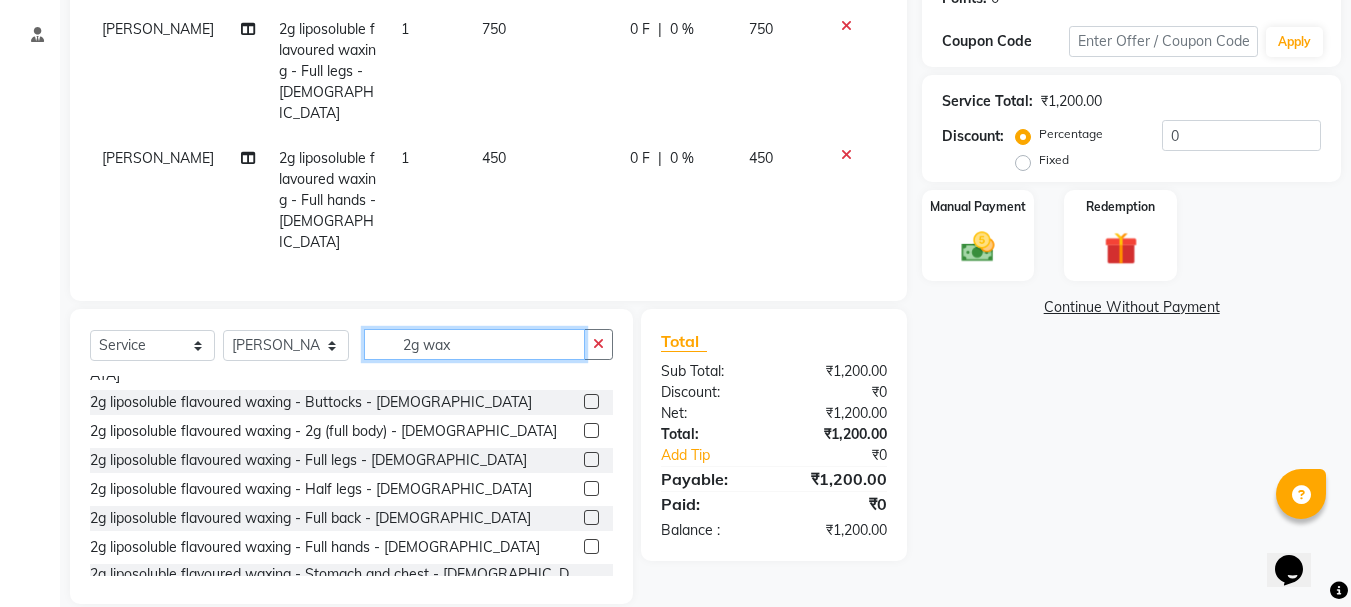 click on "2g wax" 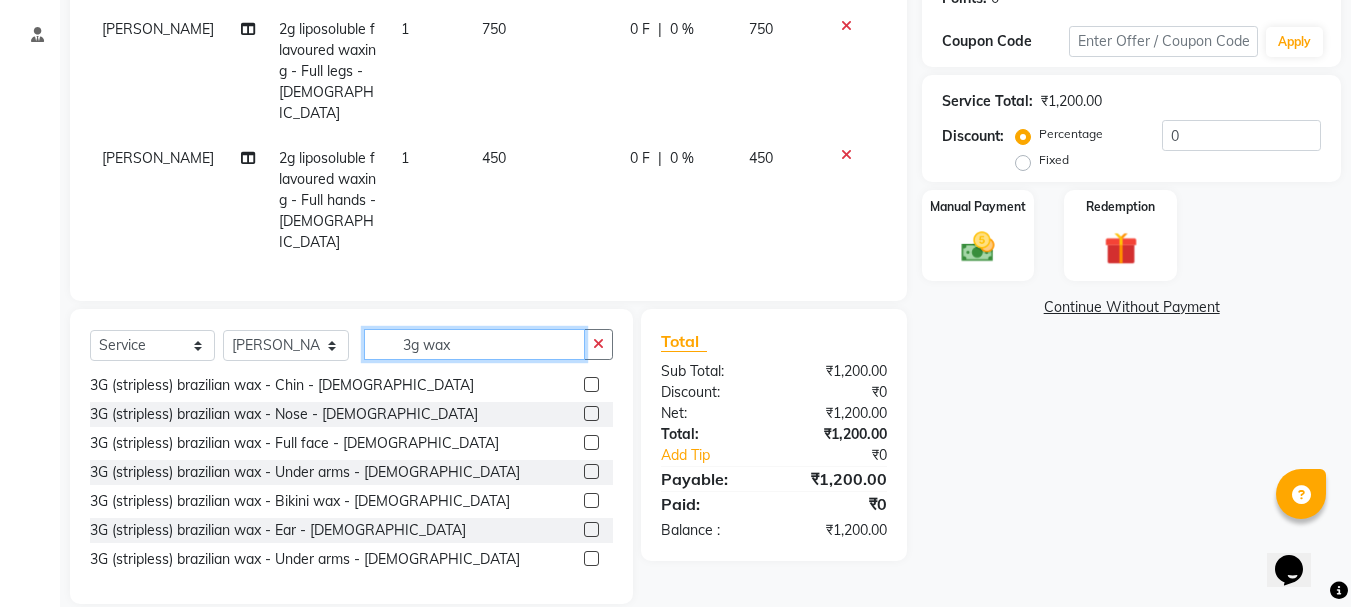 scroll, scrollTop: 90, scrollLeft: 0, axis: vertical 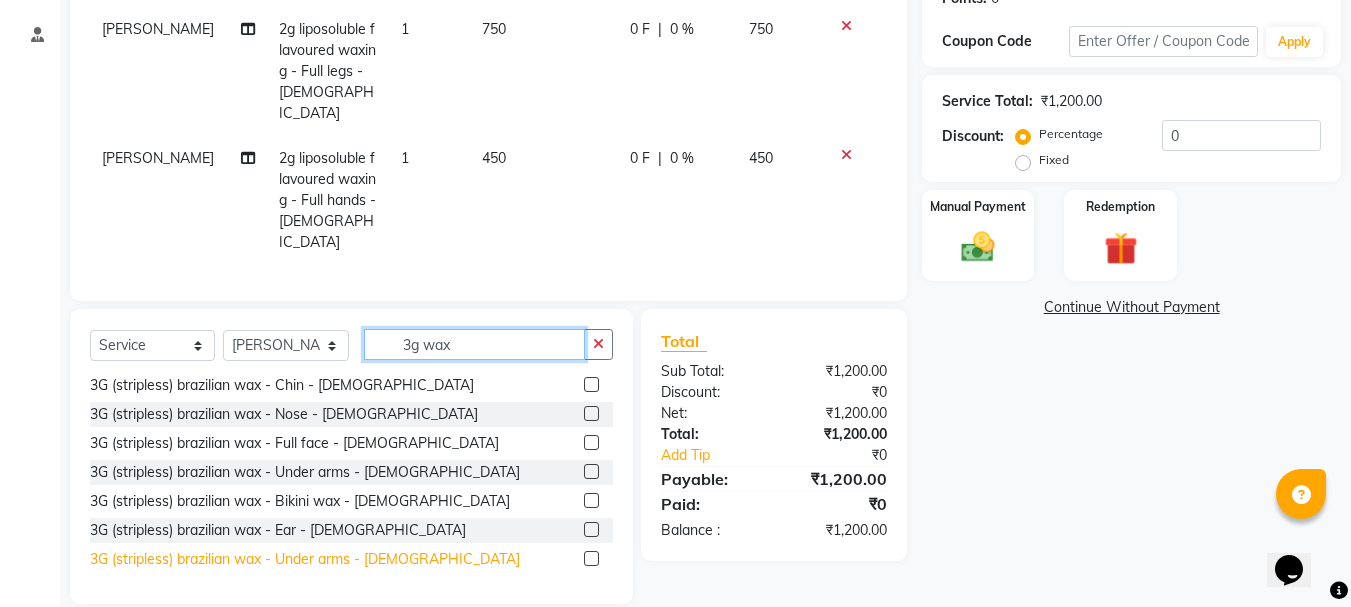 type on "3g wax" 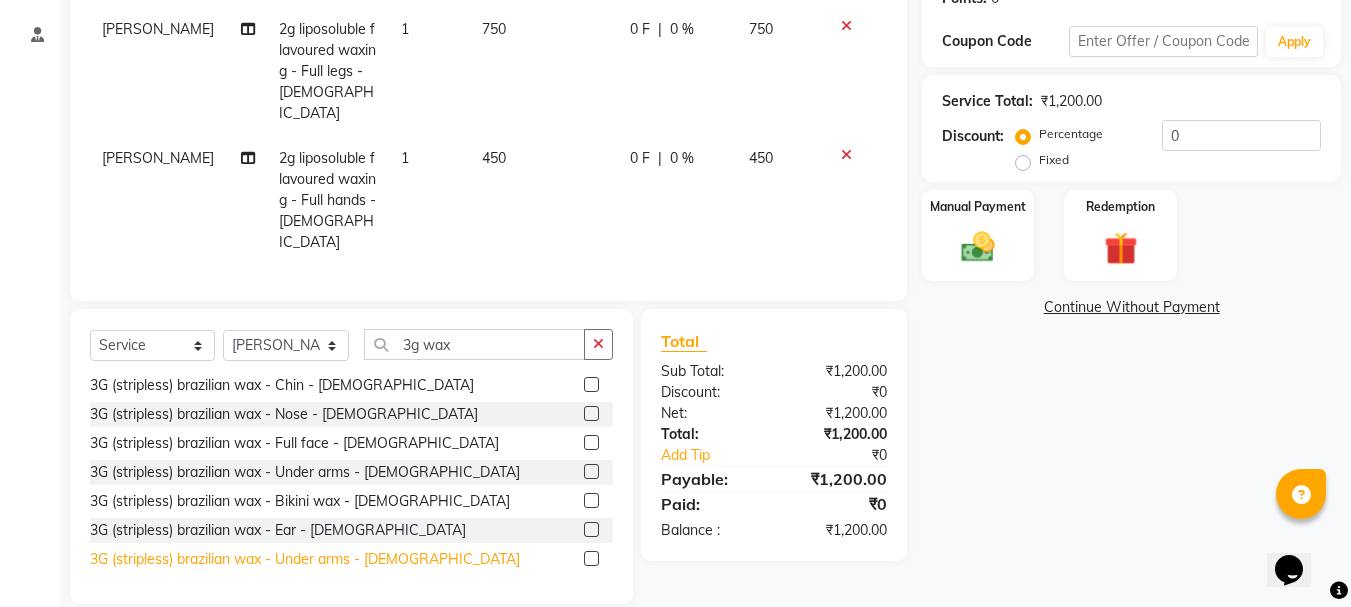 click on "3G (stripless) brazilian wax - Under arms - Male" 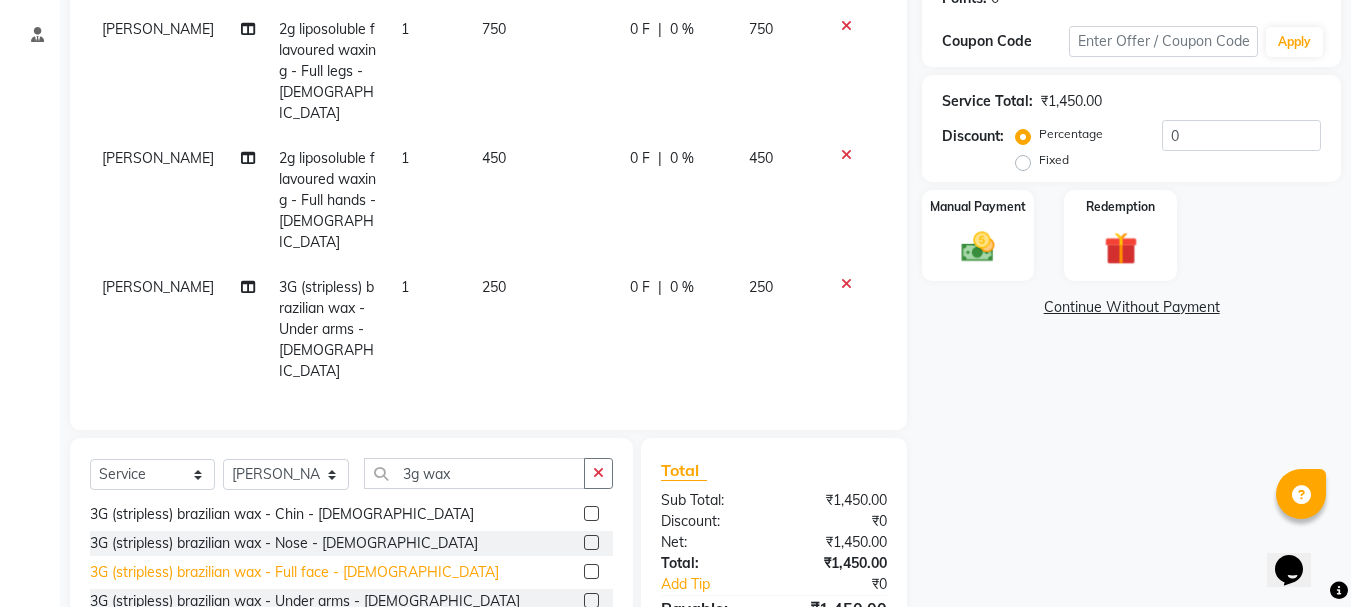 checkbox on "false" 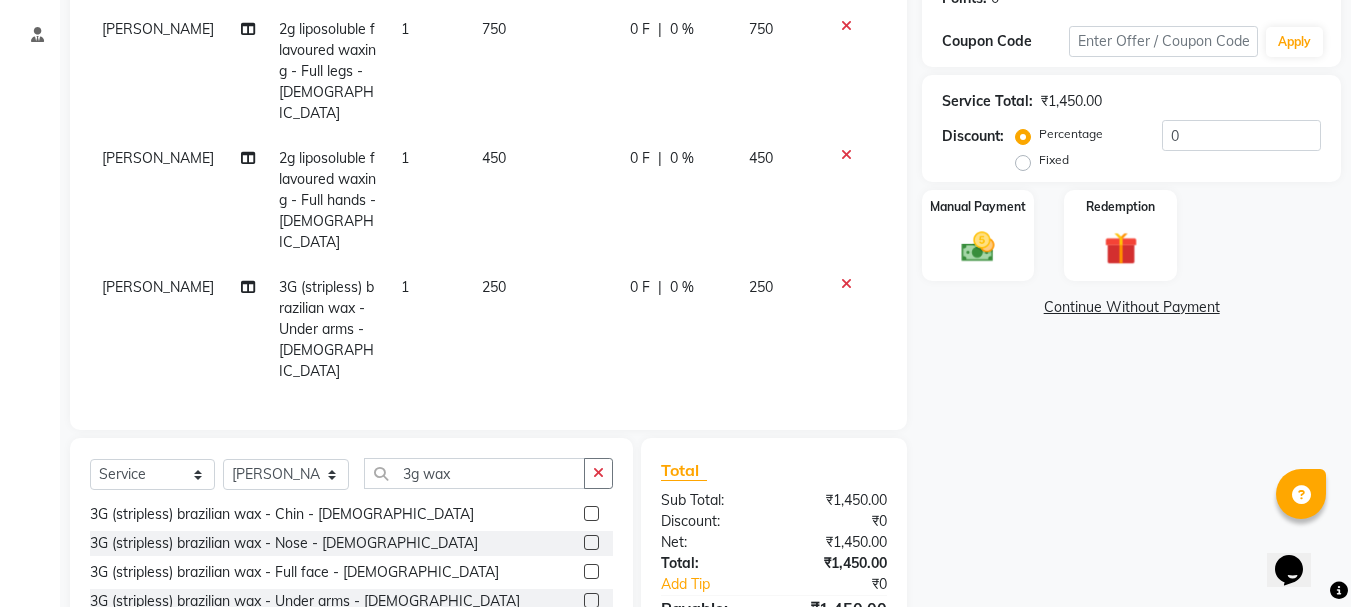scroll, scrollTop: 431, scrollLeft: 0, axis: vertical 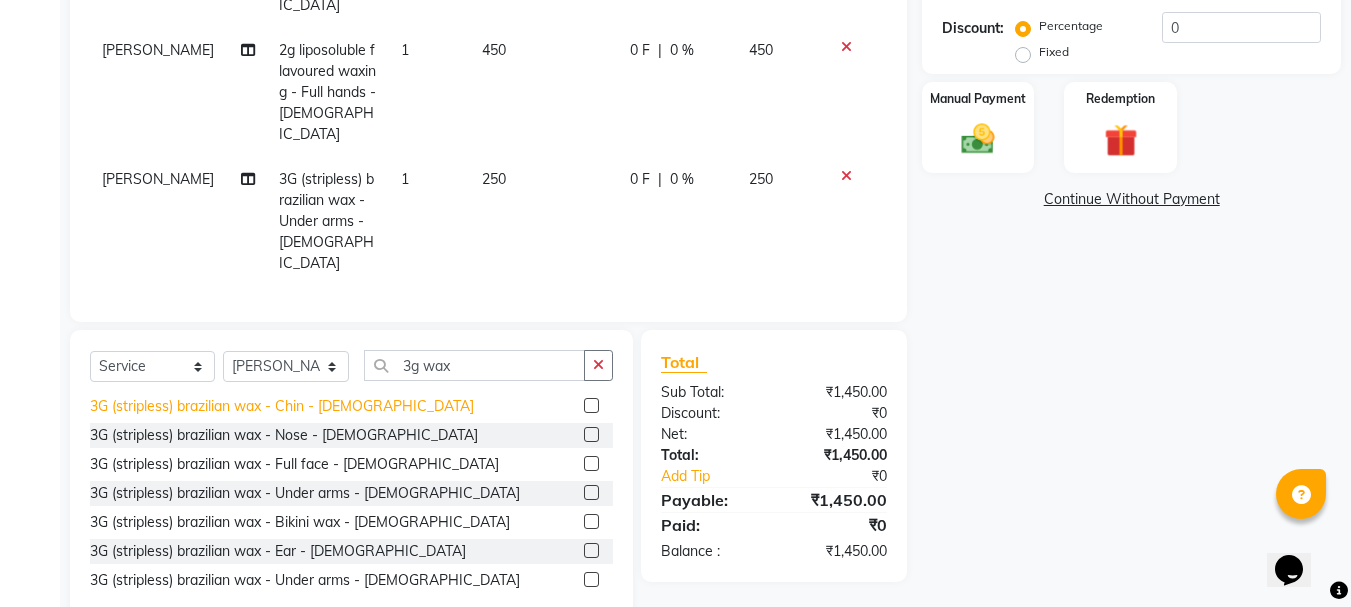 click on "3G (stripless) brazilian wax - Chin - Female" 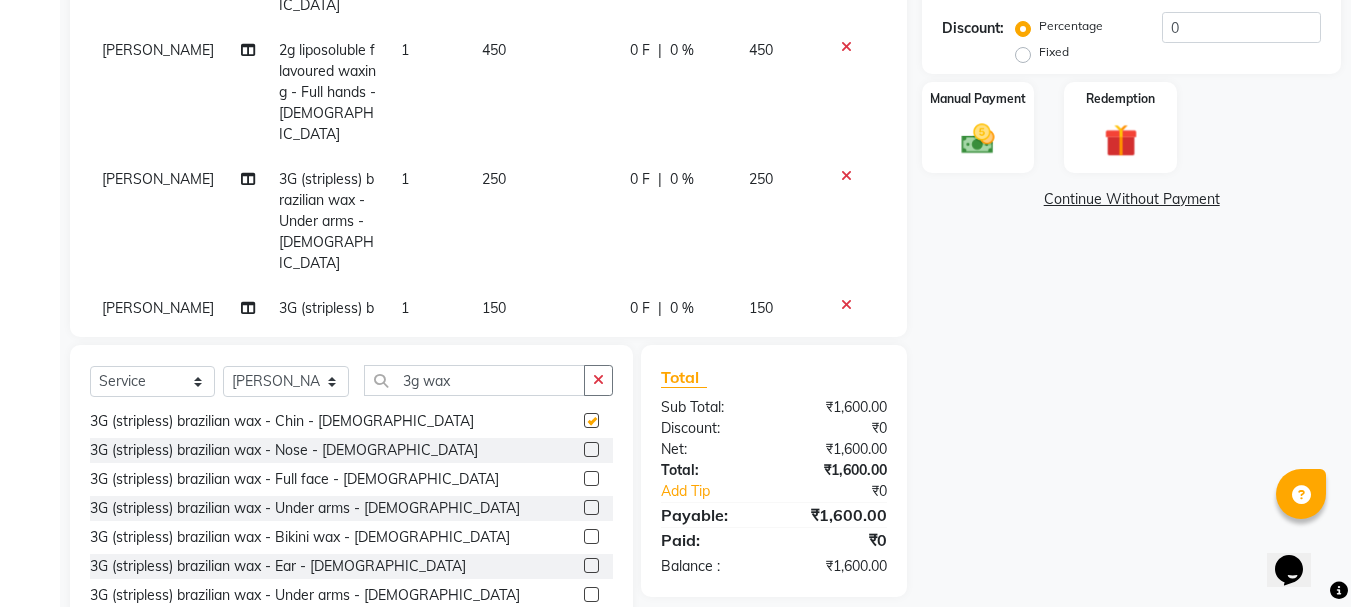 checkbox on "false" 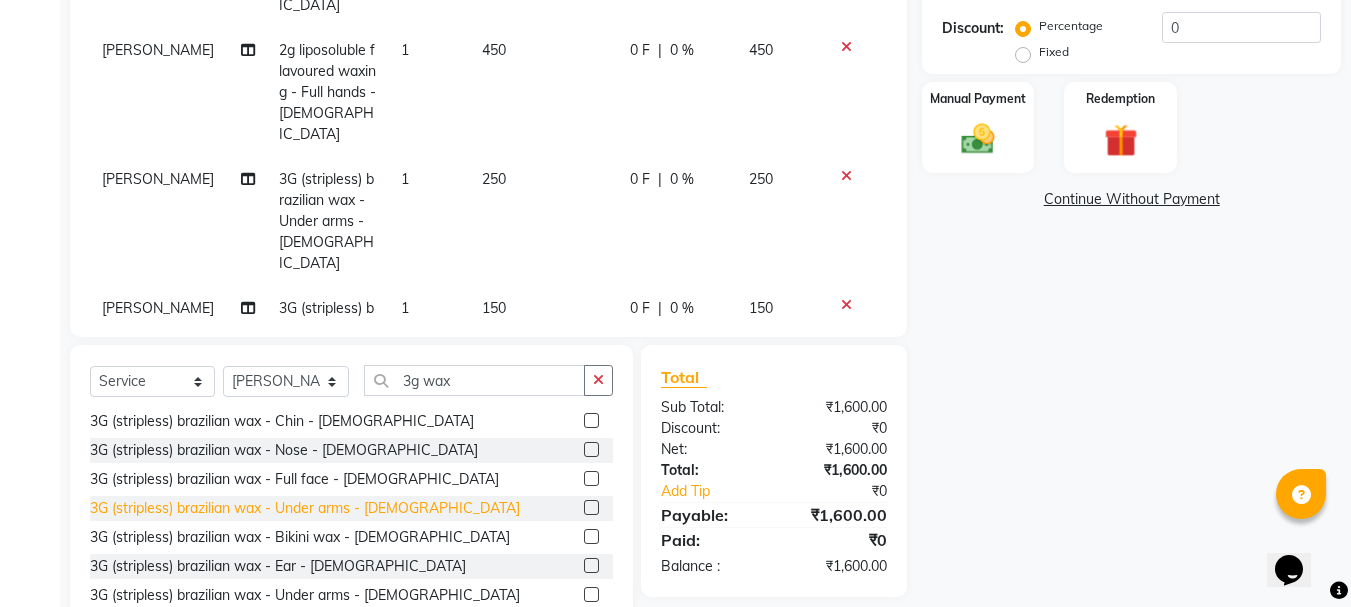 scroll, scrollTop: 0, scrollLeft: 0, axis: both 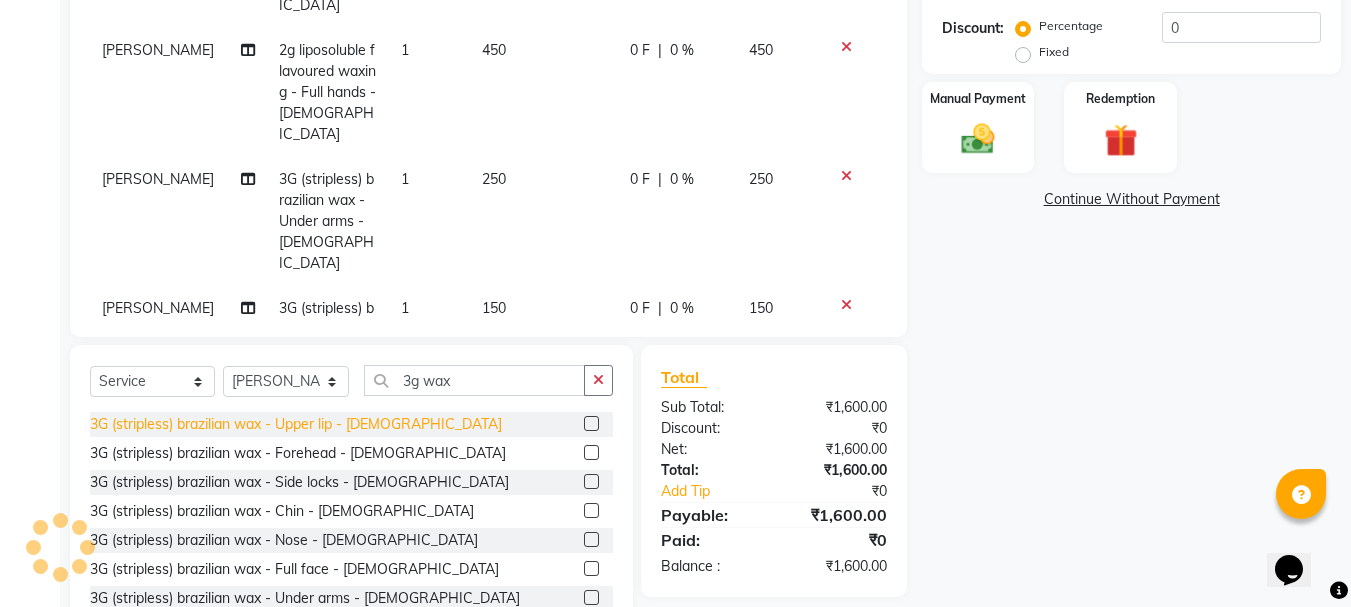 click on "3G (stripless) brazilian wax - Upper lip - Female" 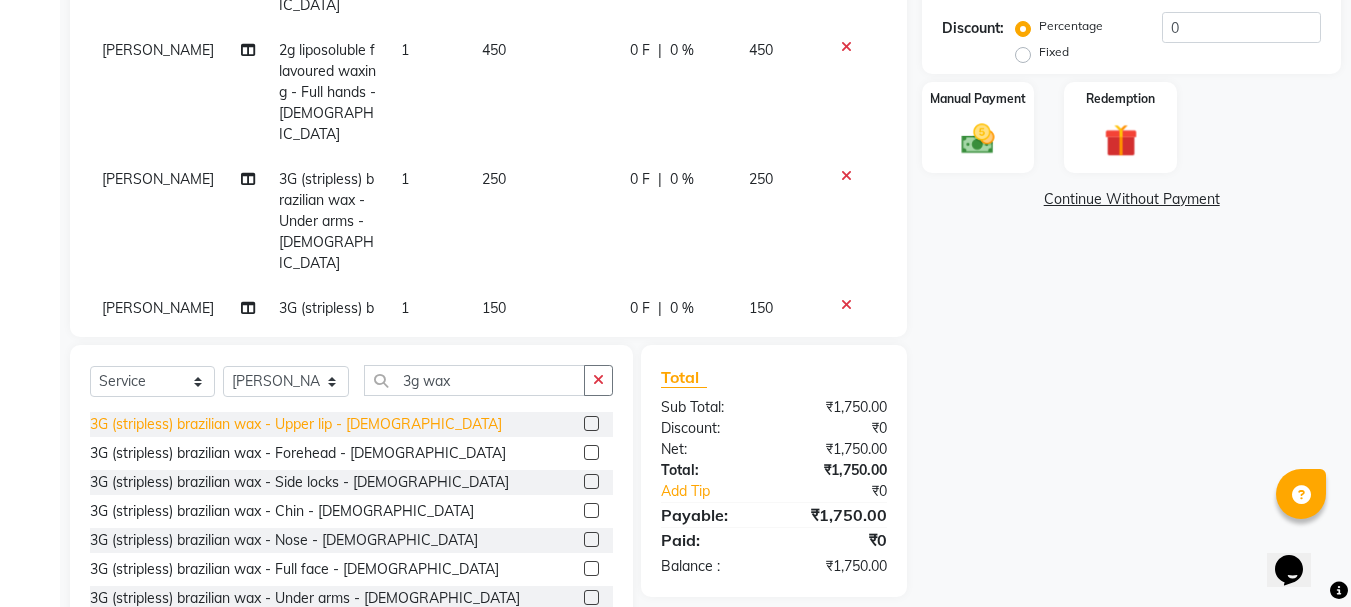 click on "3G (stripless) brazilian wax - Upper lip - Female" 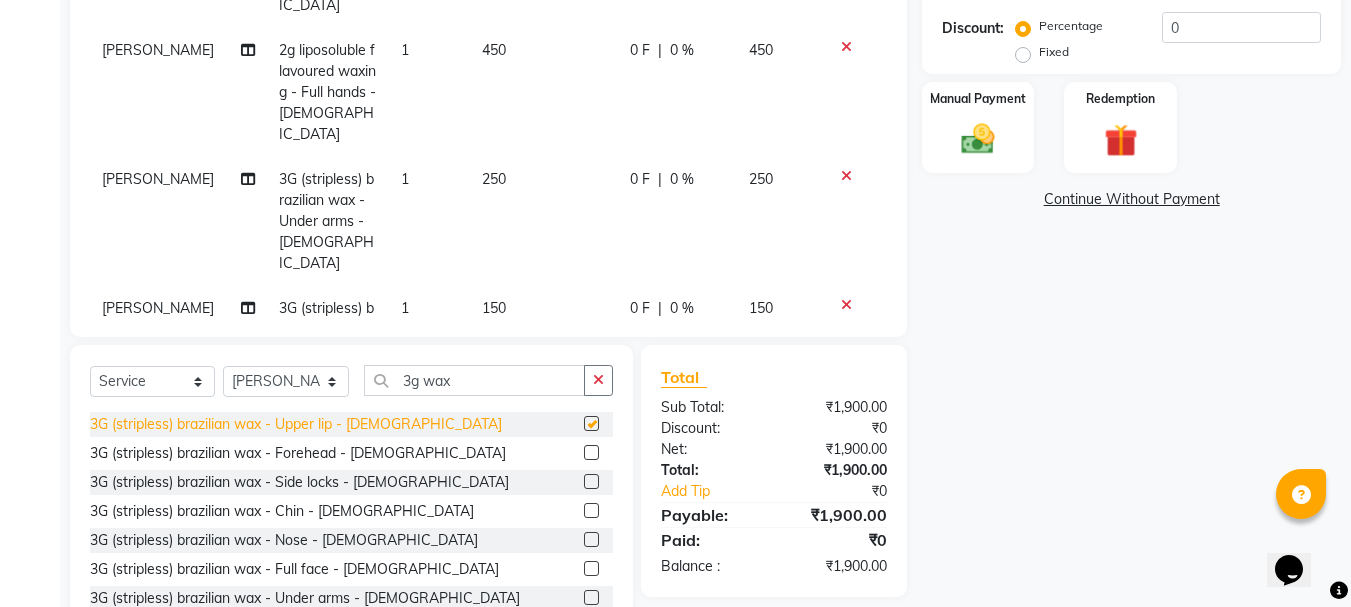 checkbox on "false" 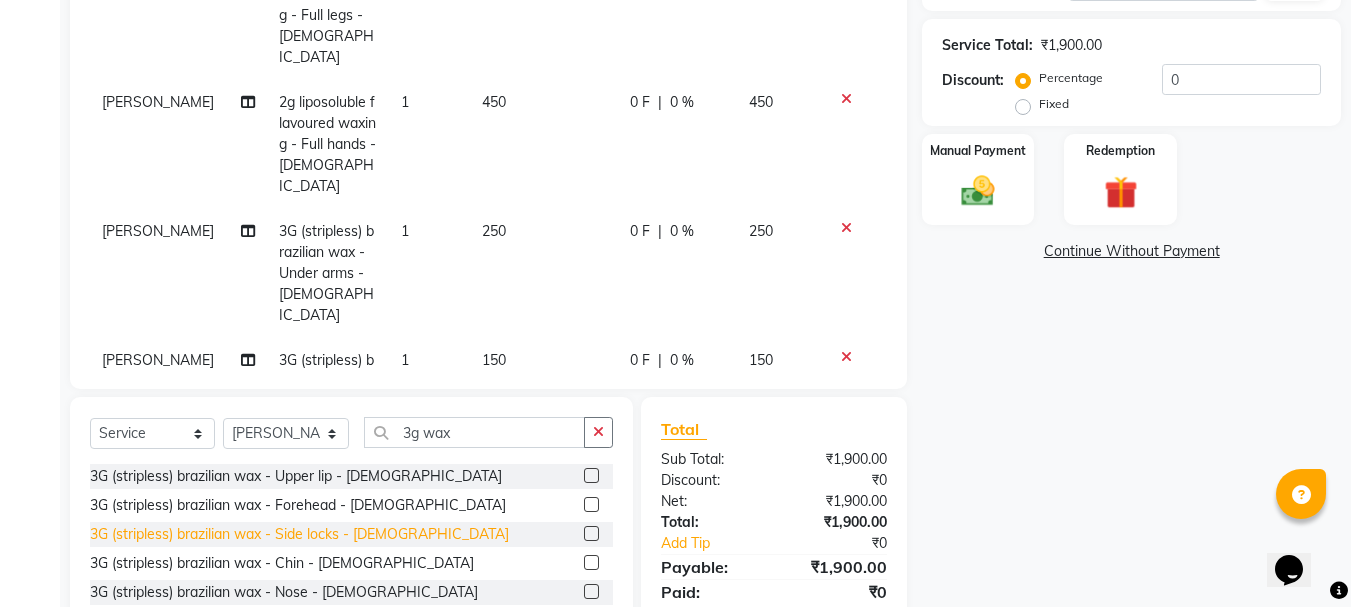 scroll, scrollTop: 331, scrollLeft: 0, axis: vertical 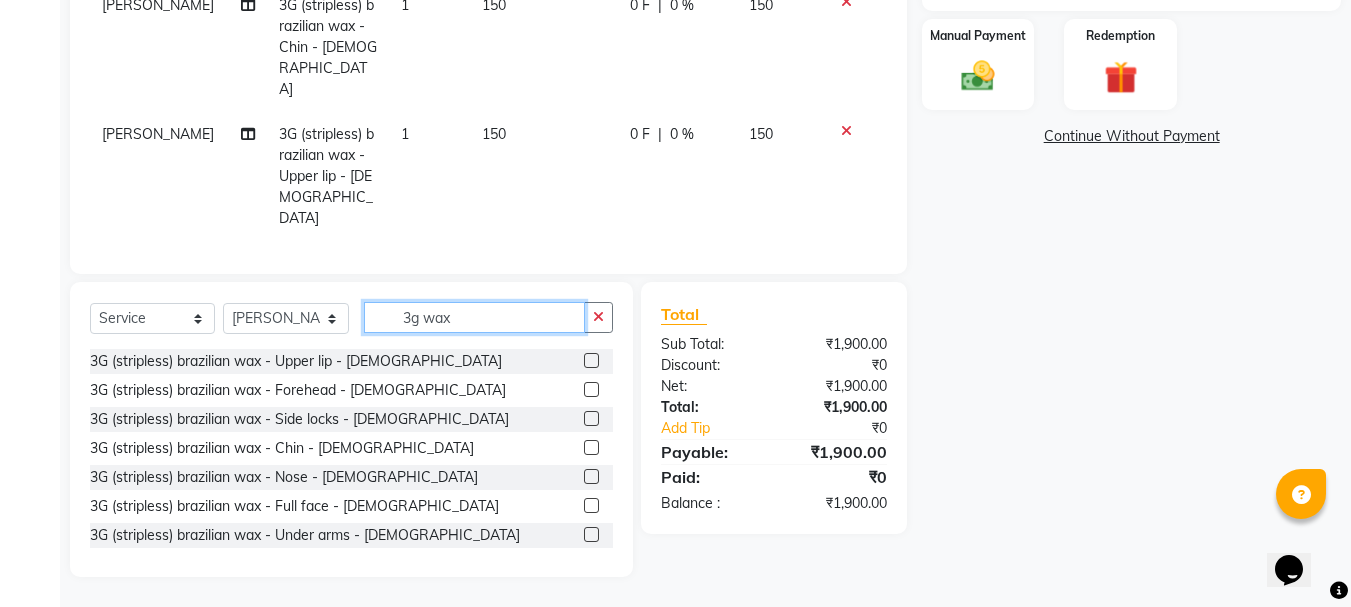 drag, startPoint x: 481, startPoint y: 316, endPoint x: 388, endPoint y: 325, distance: 93.43447 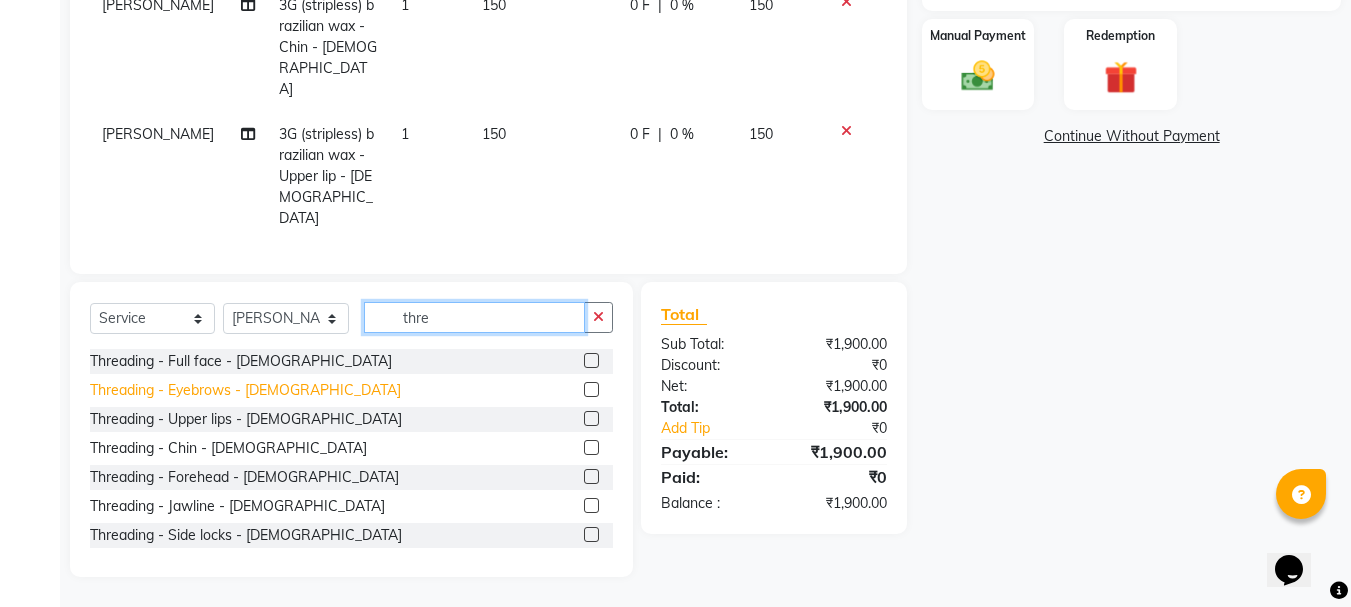 type on "thre" 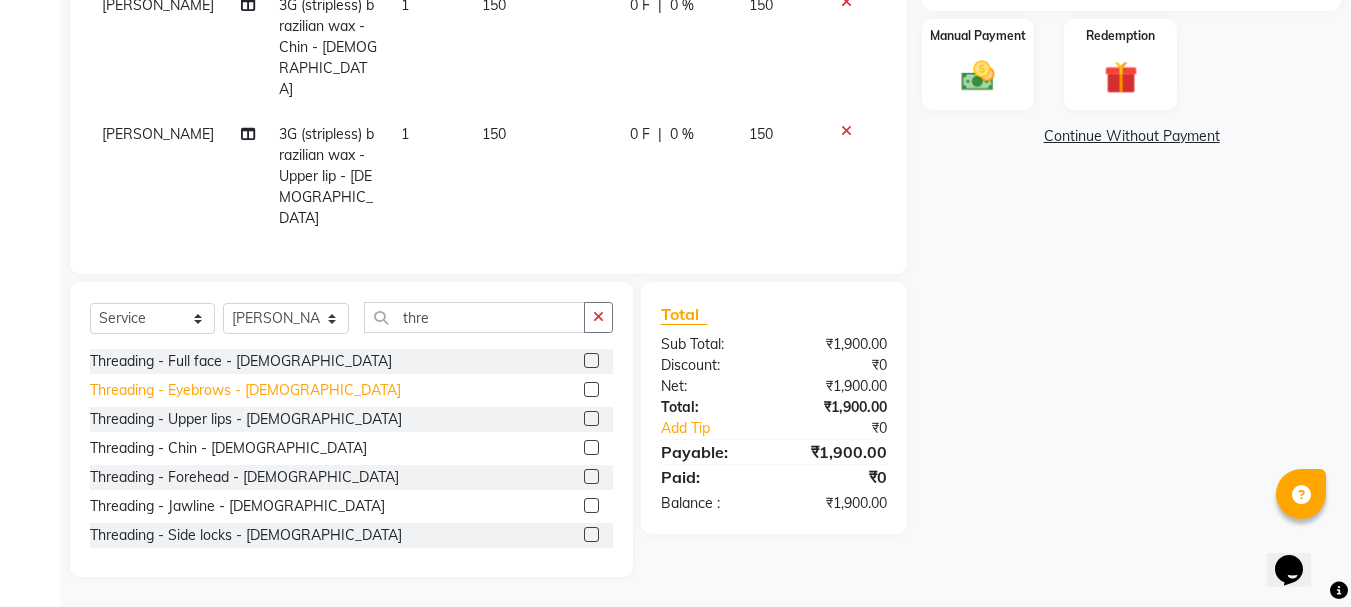 click on "Threading - Eyebrows - Female" 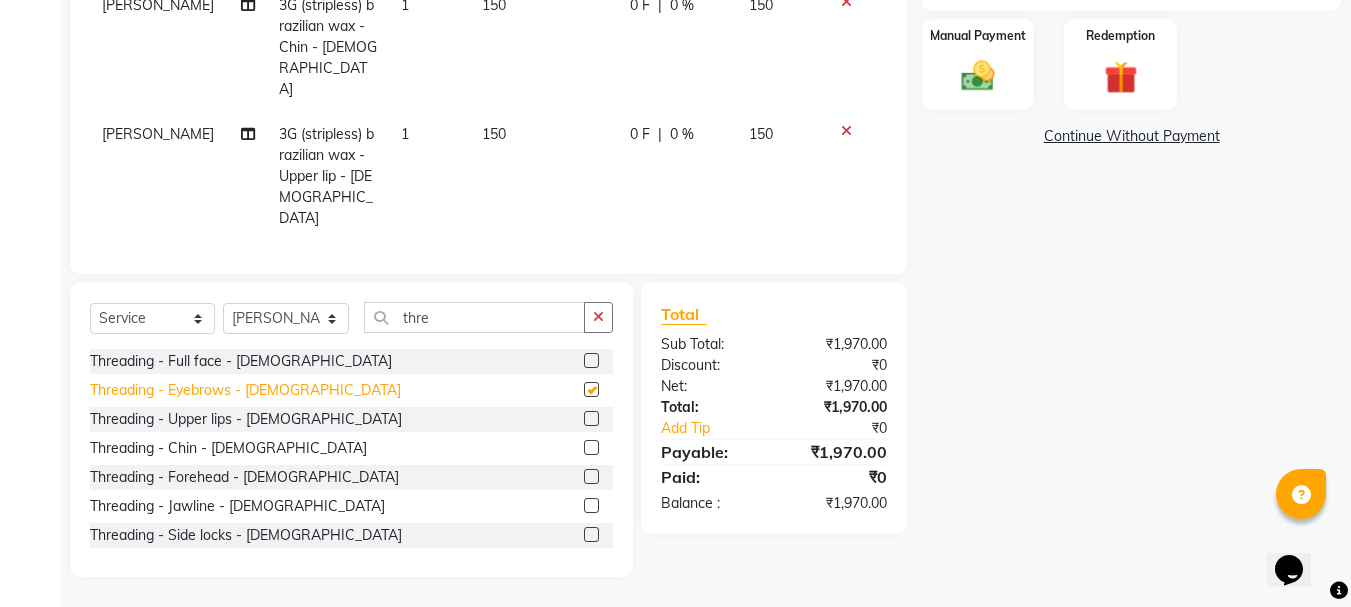 checkbox on "false" 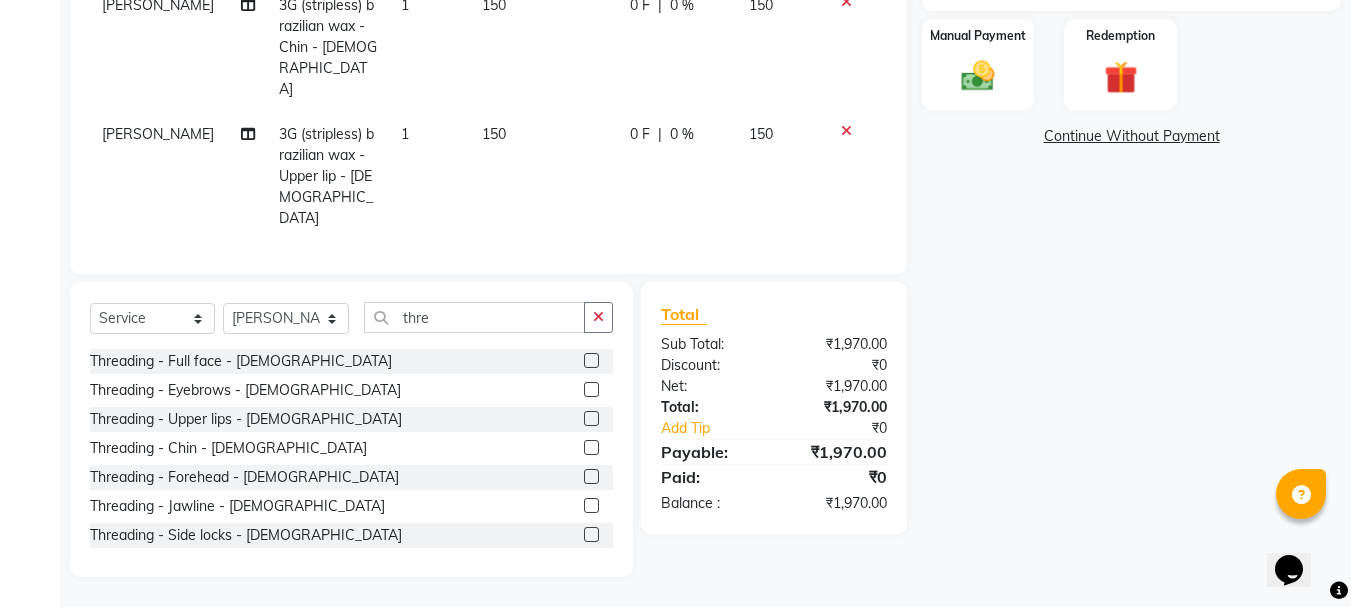 scroll, scrollTop: 194, scrollLeft: 0, axis: vertical 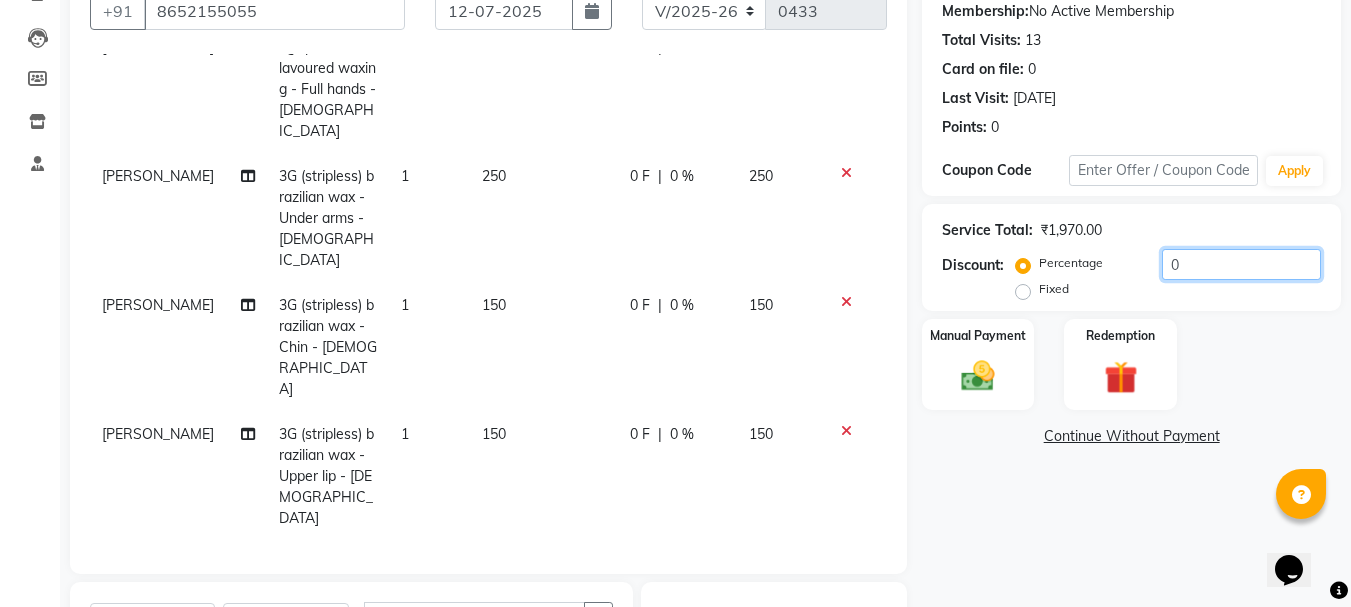 click on "0" 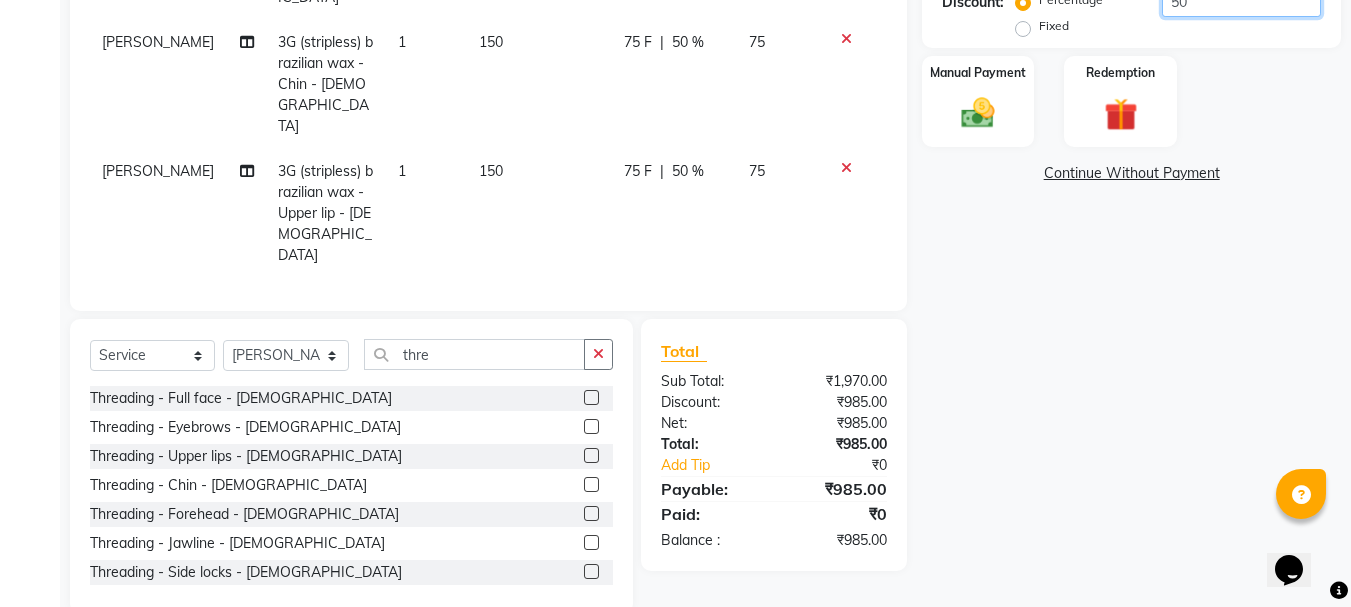 scroll, scrollTop: 494, scrollLeft: 0, axis: vertical 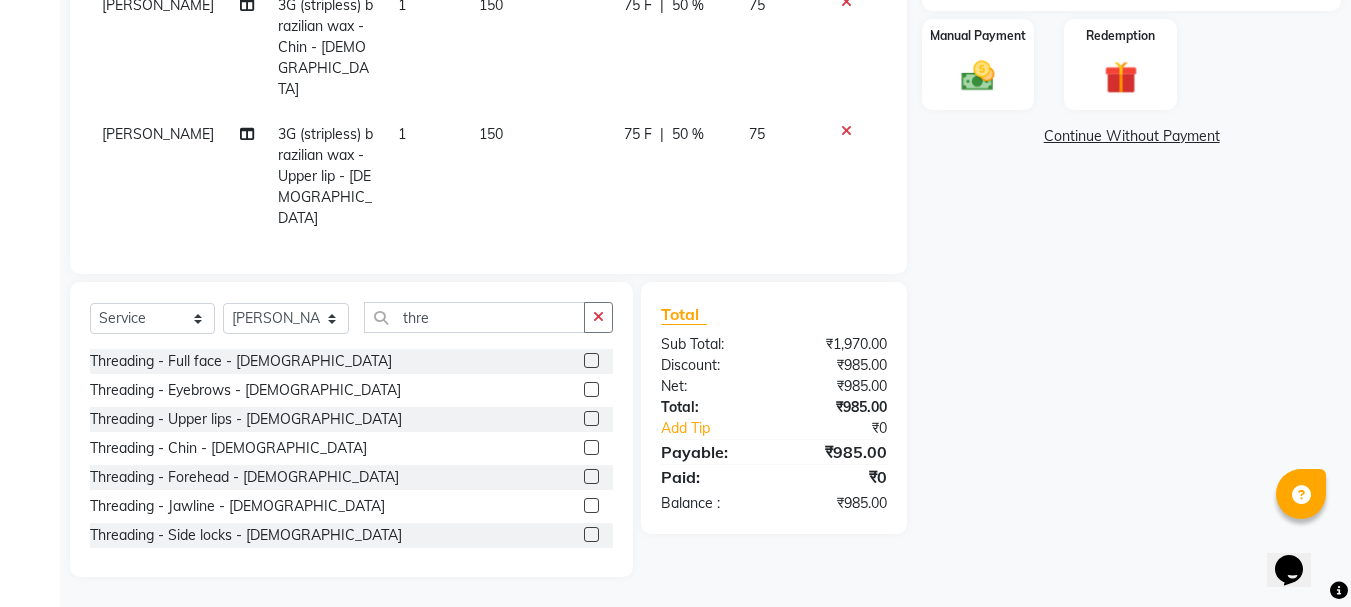 type on "50" 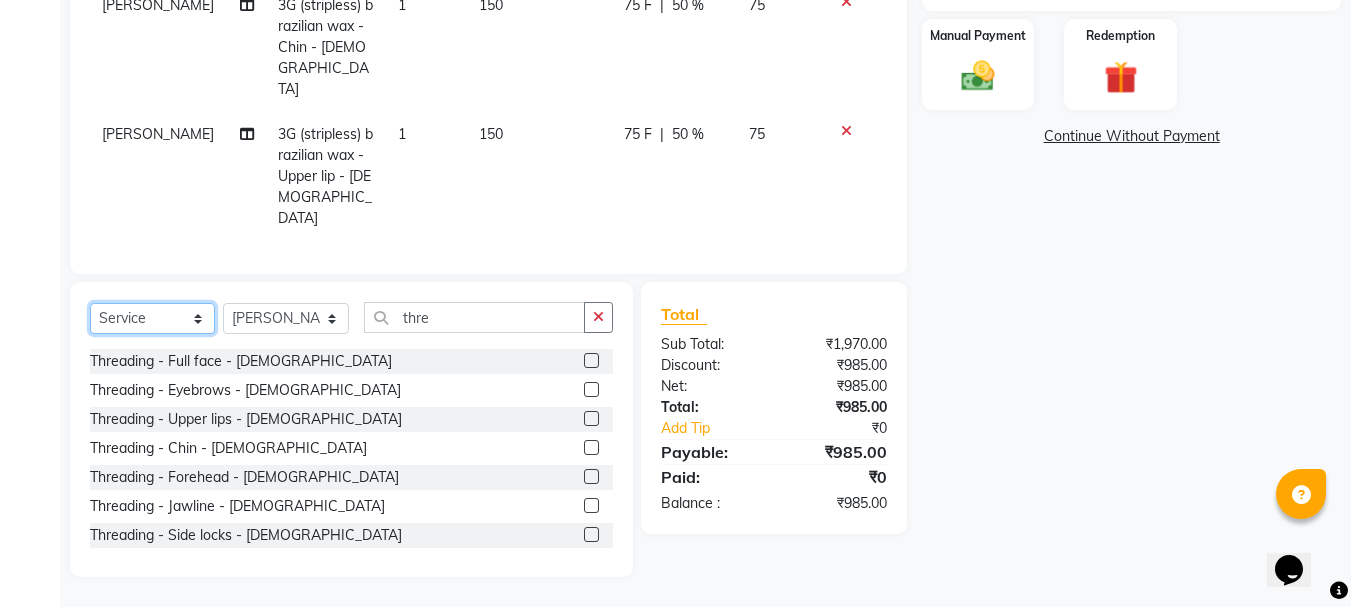 click on "Select  Service  Product  Membership  Package Voucher Prepaid Gift Card" 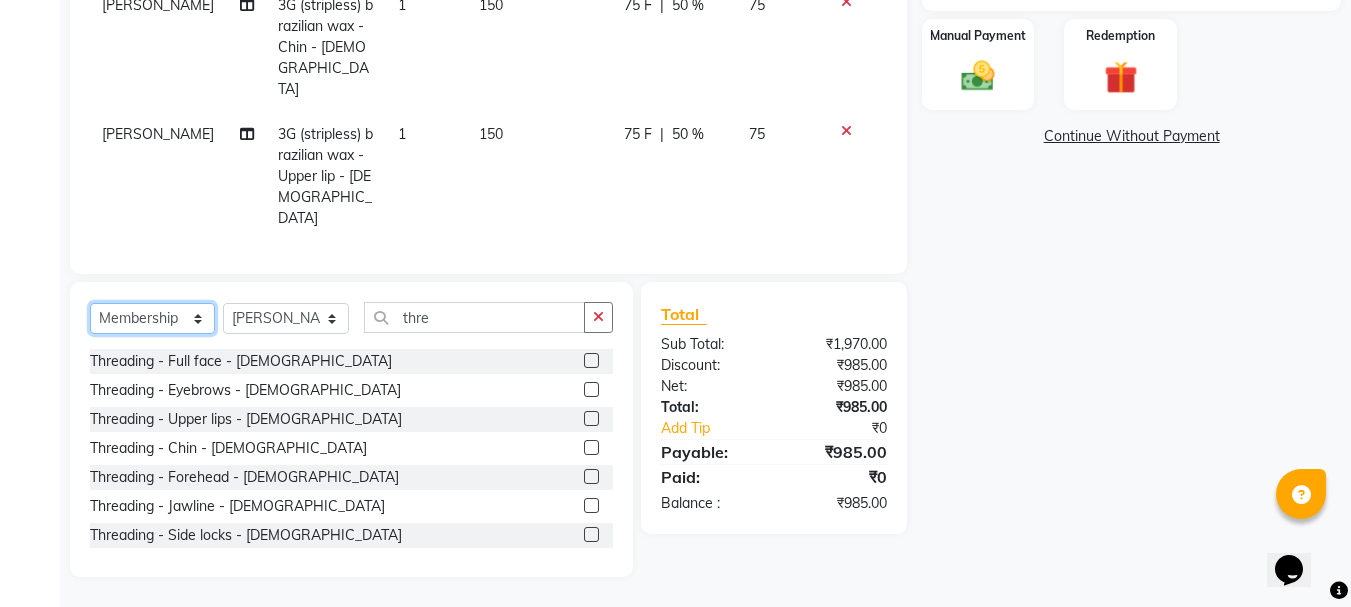 click on "Select  Service  Product  Membership  Package Voucher Prepaid Gift Card" 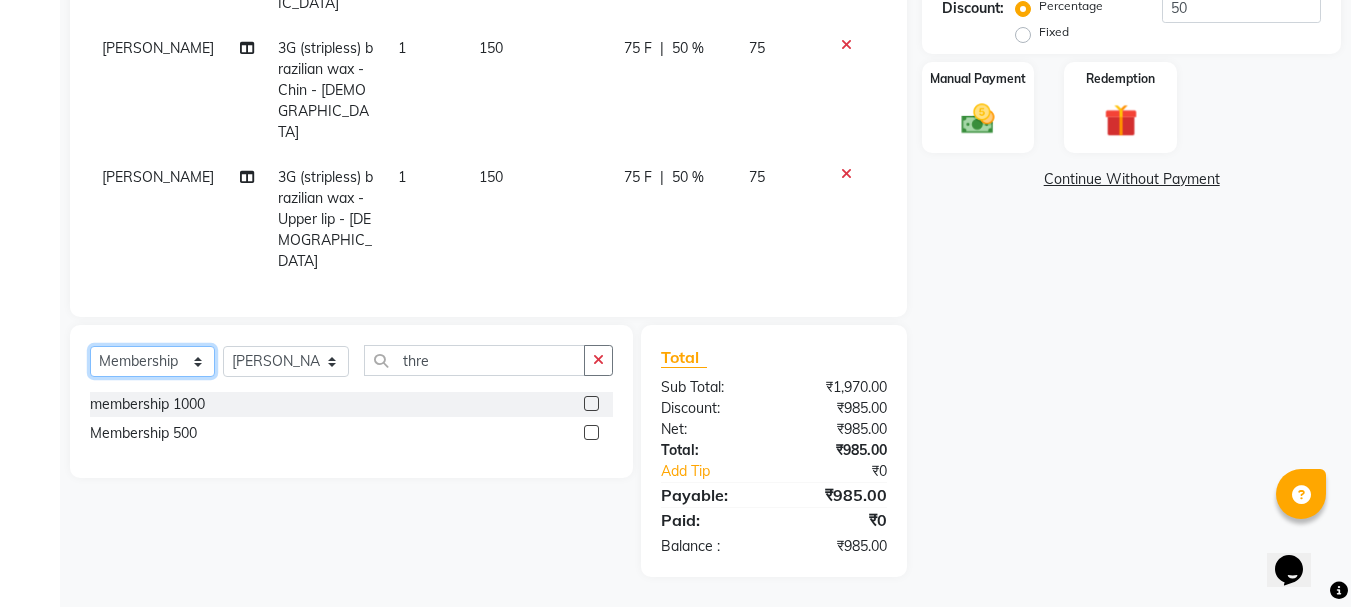 scroll, scrollTop: 451, scrollLeft: 0, axis: vertical 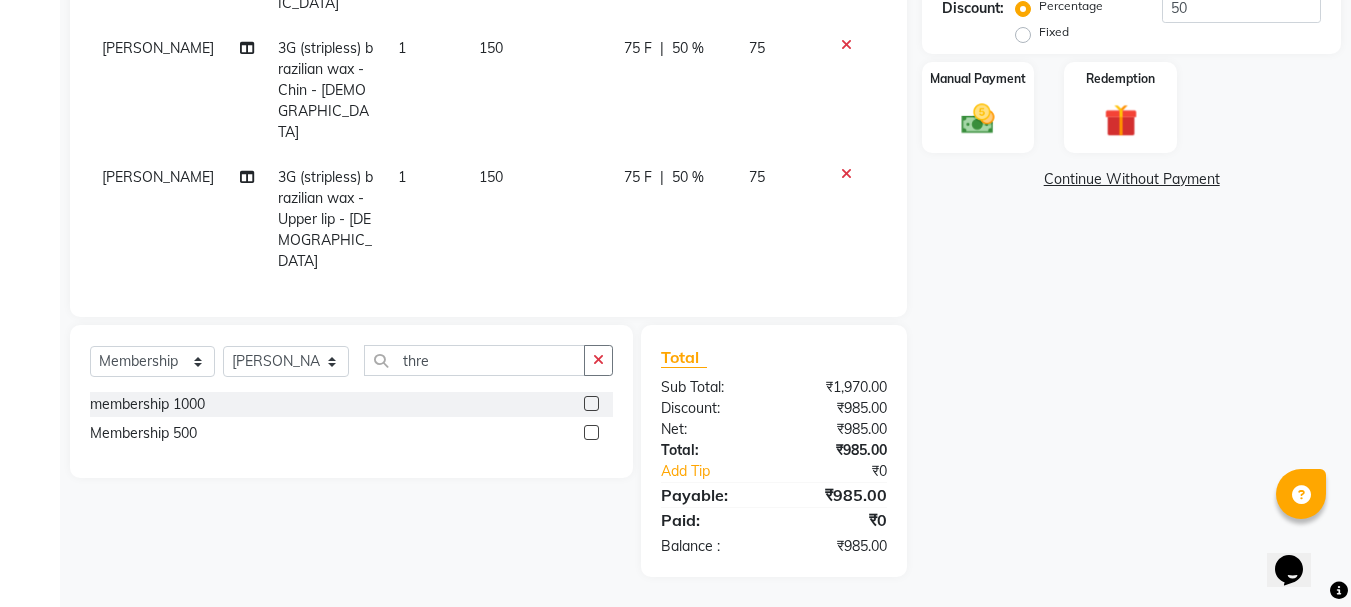 click on "Membership 500" 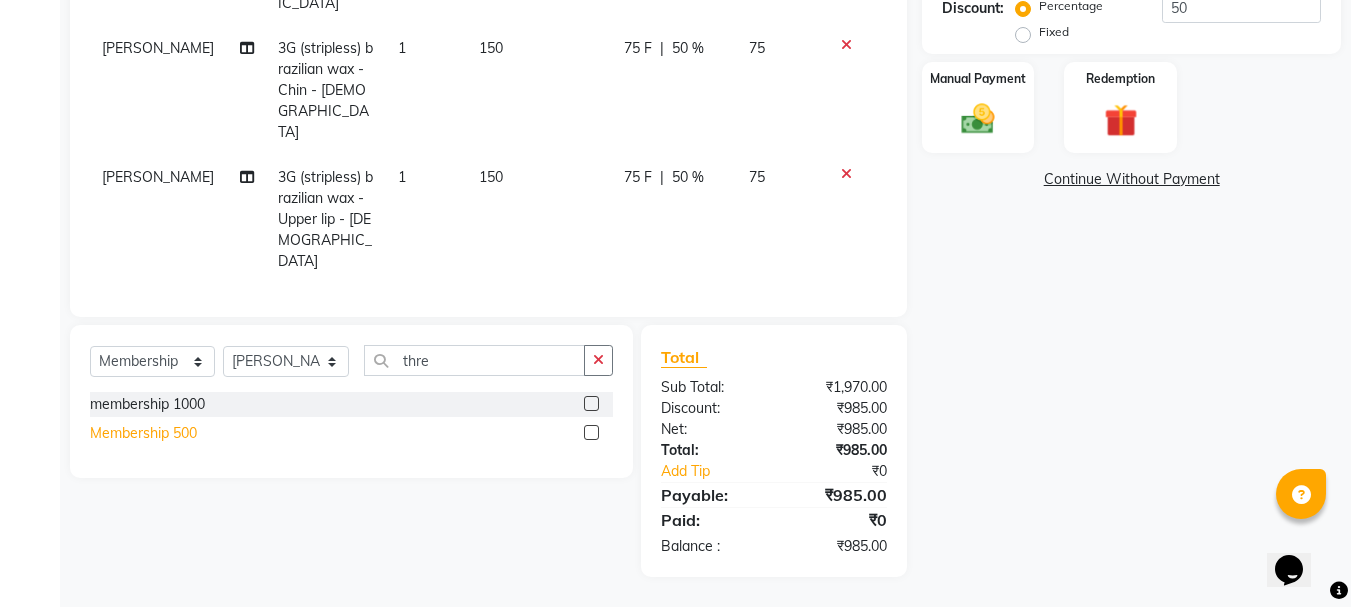 click on "Membership 500" 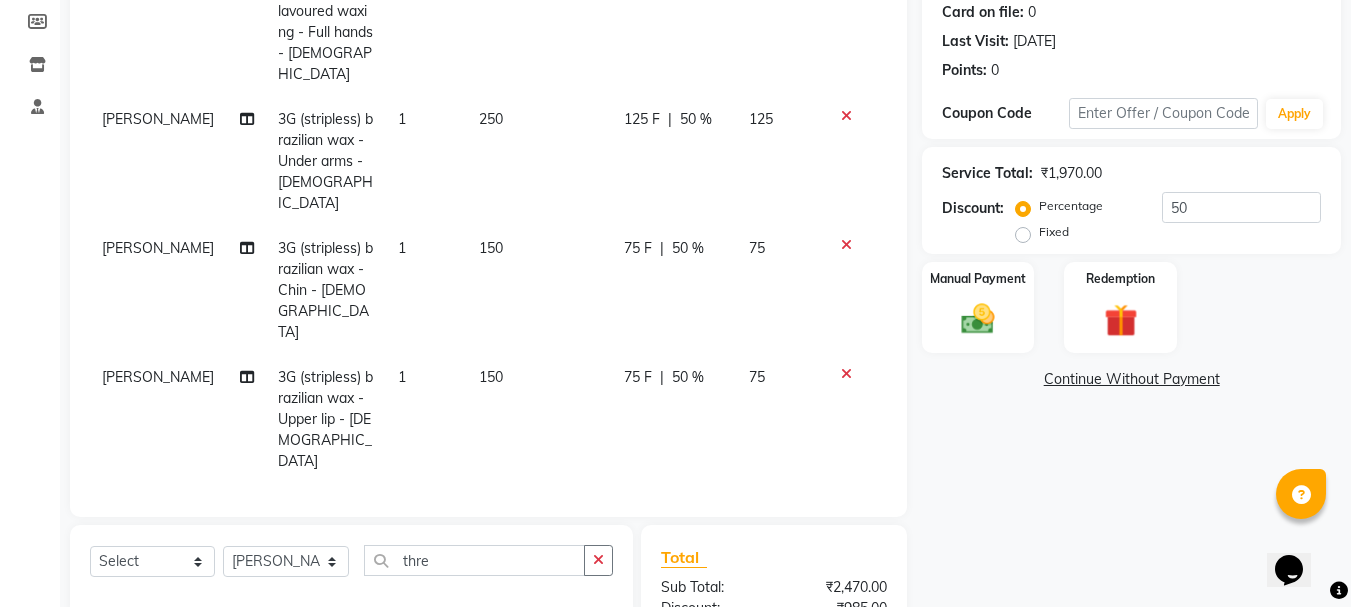 scroll, scrollTop: 51, scrollLeft: 0, axis: vertical 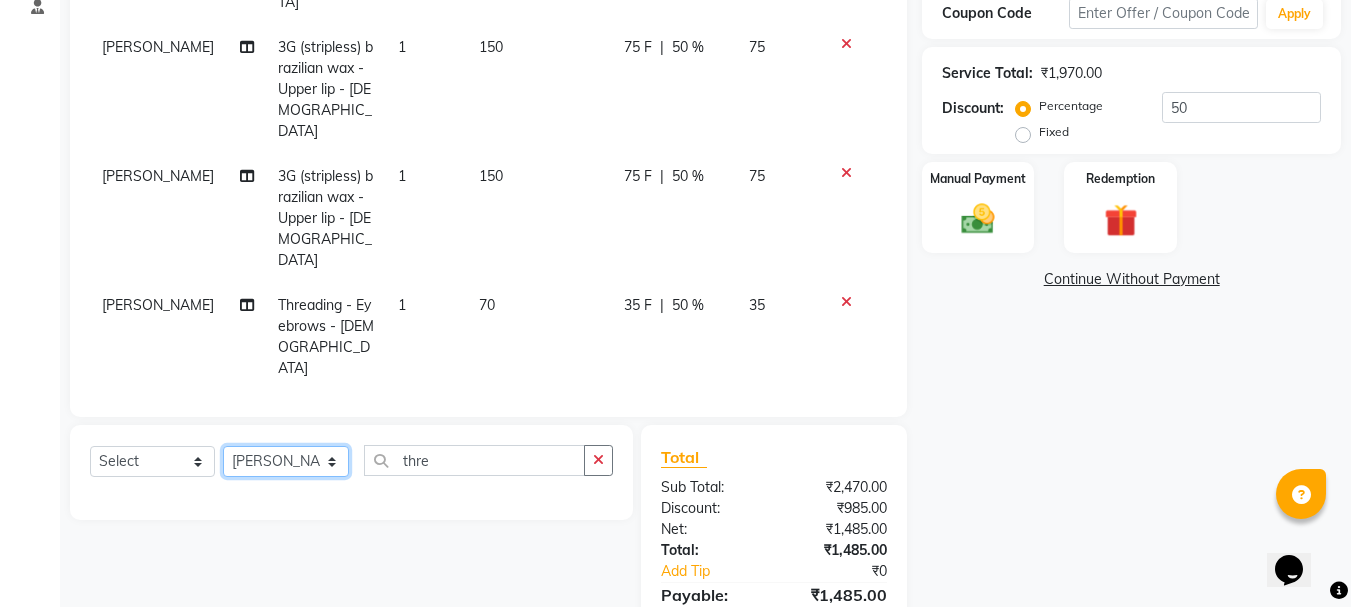 drag, startPoint x: 277, startPoint y: 463, endPoint x: 275, endPoint y: 452, distance: 11.18034 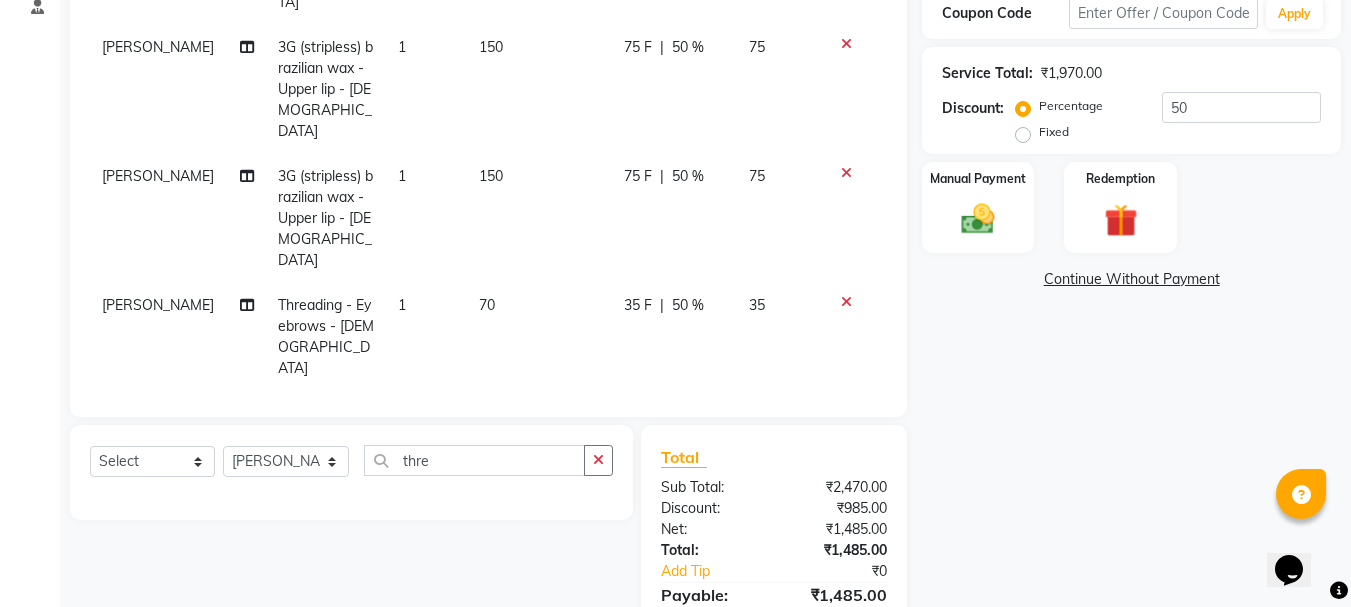 click 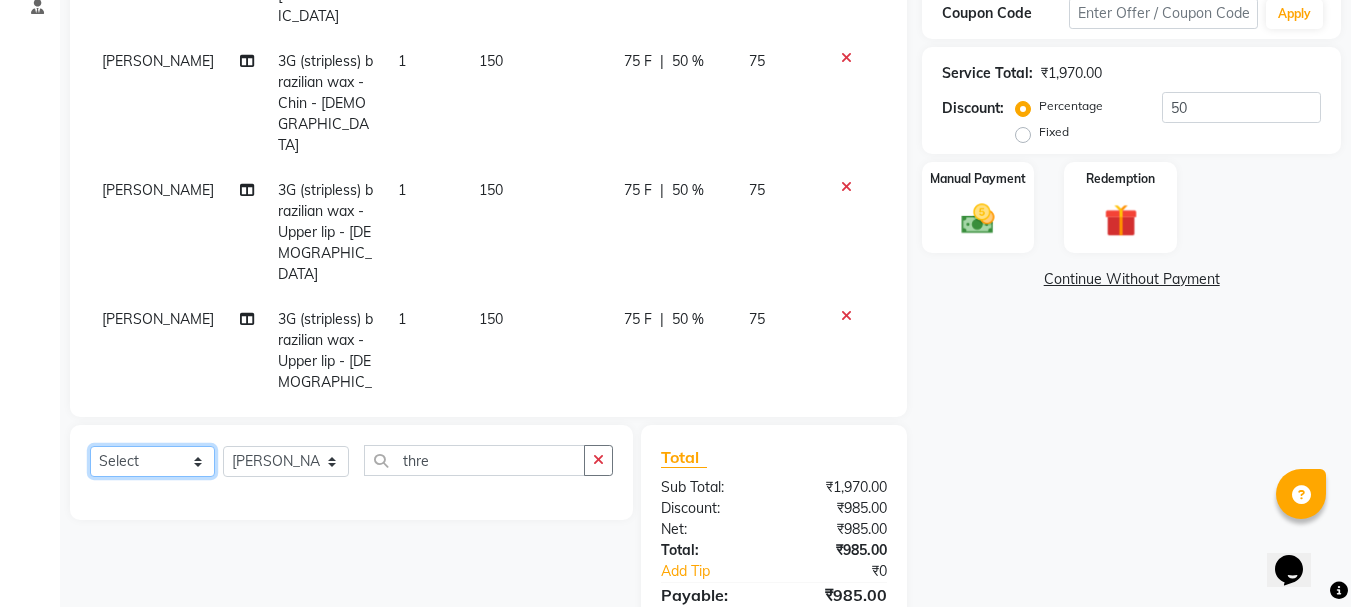click on "Select  Service  Product  Membership  Package Voucher Prepaid Gift Card" 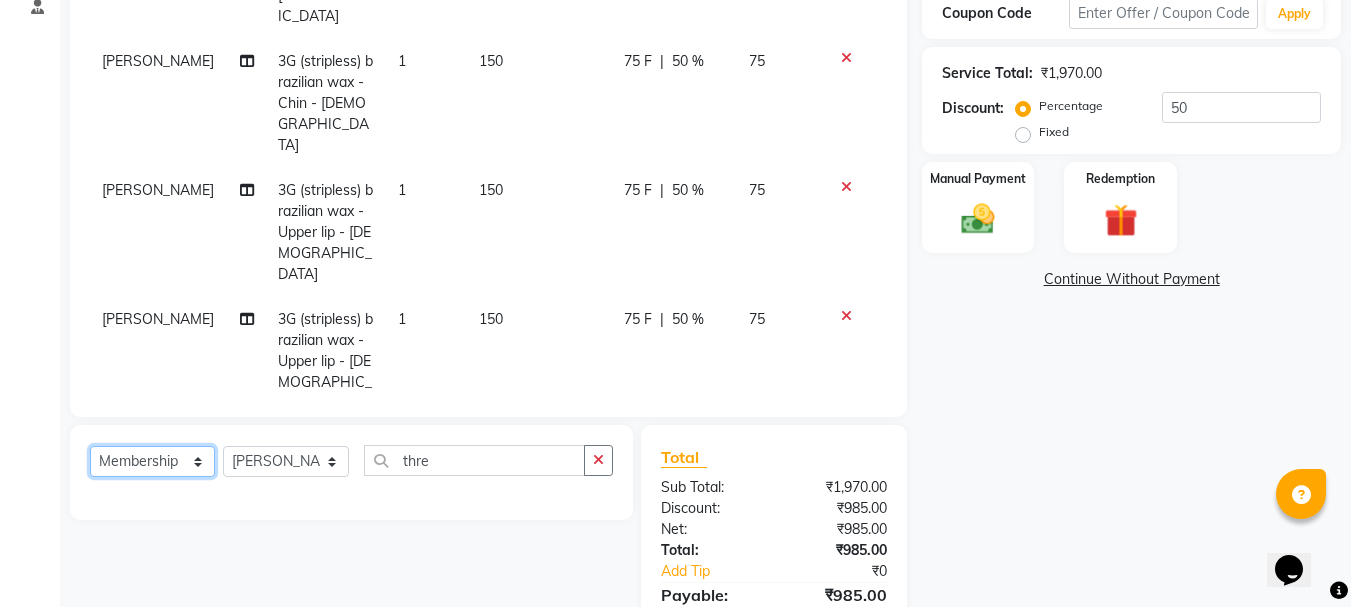 click on "Select  Service  Product  Membership  Package Voucher Prepaid Gift Card" 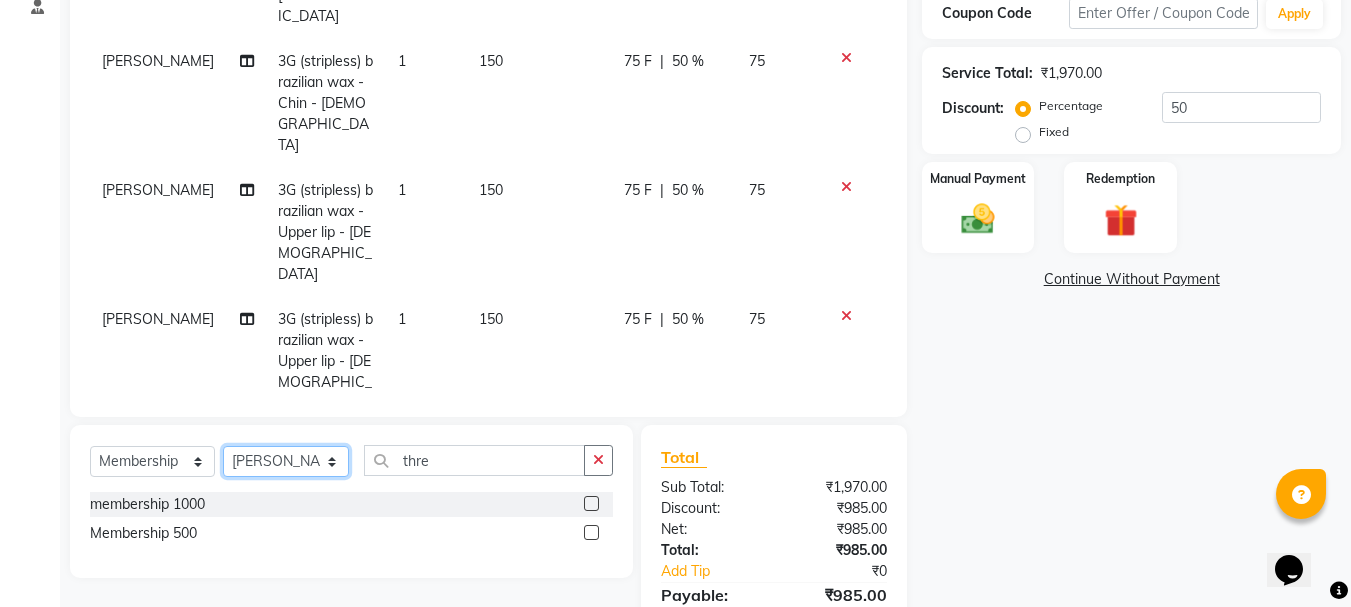 click on "Select Stylist Divya Rajesh rokade Harshwardhan (Owner) Pravin dhanaji Kale Receptionist- Sayali Sayali vinay Sawant Shweta gopal Mali Sonali (Owner) Training Department" 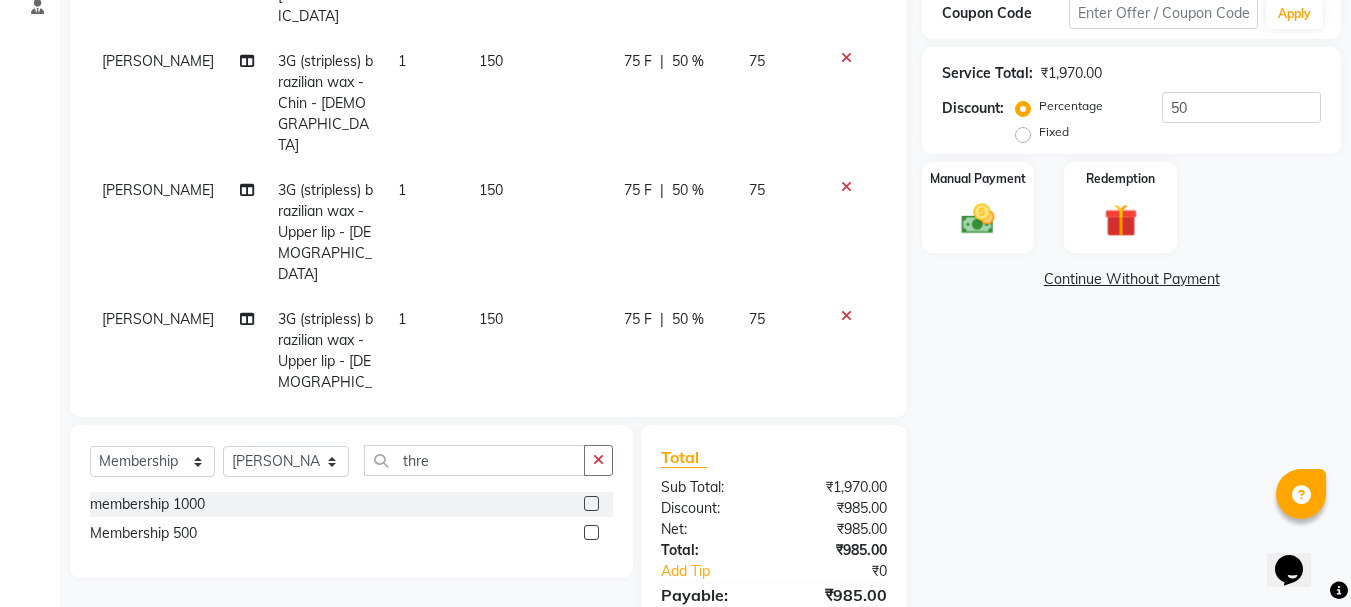 click on "Membership 500" 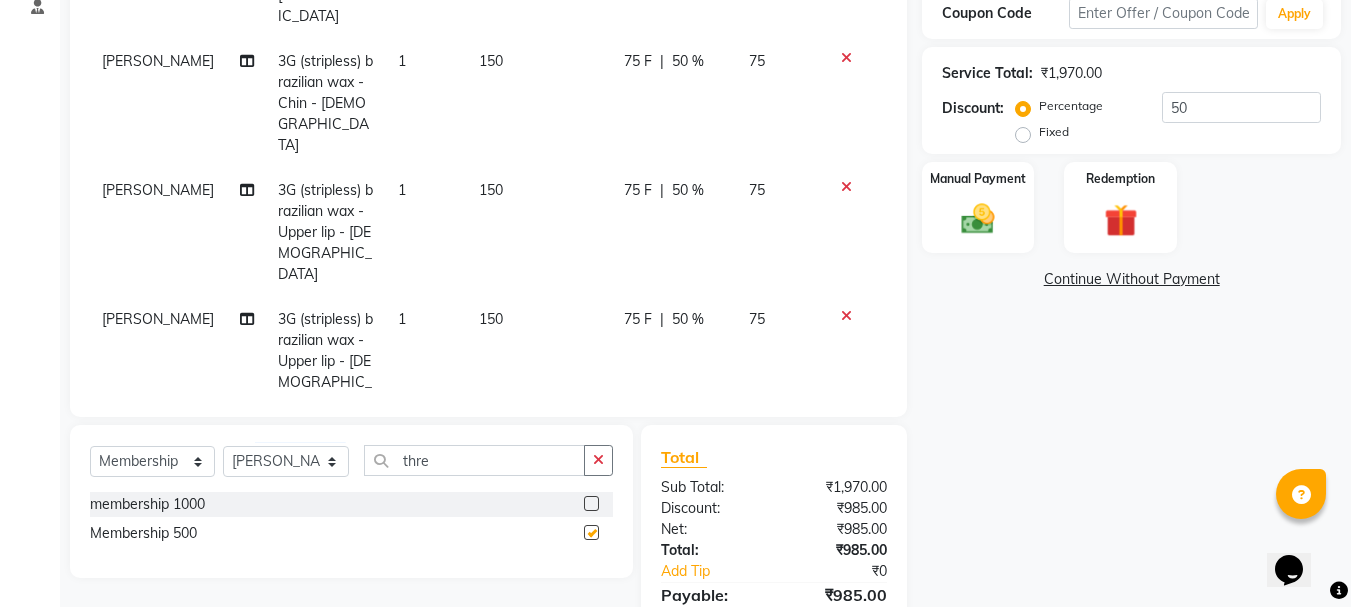 select on "select" 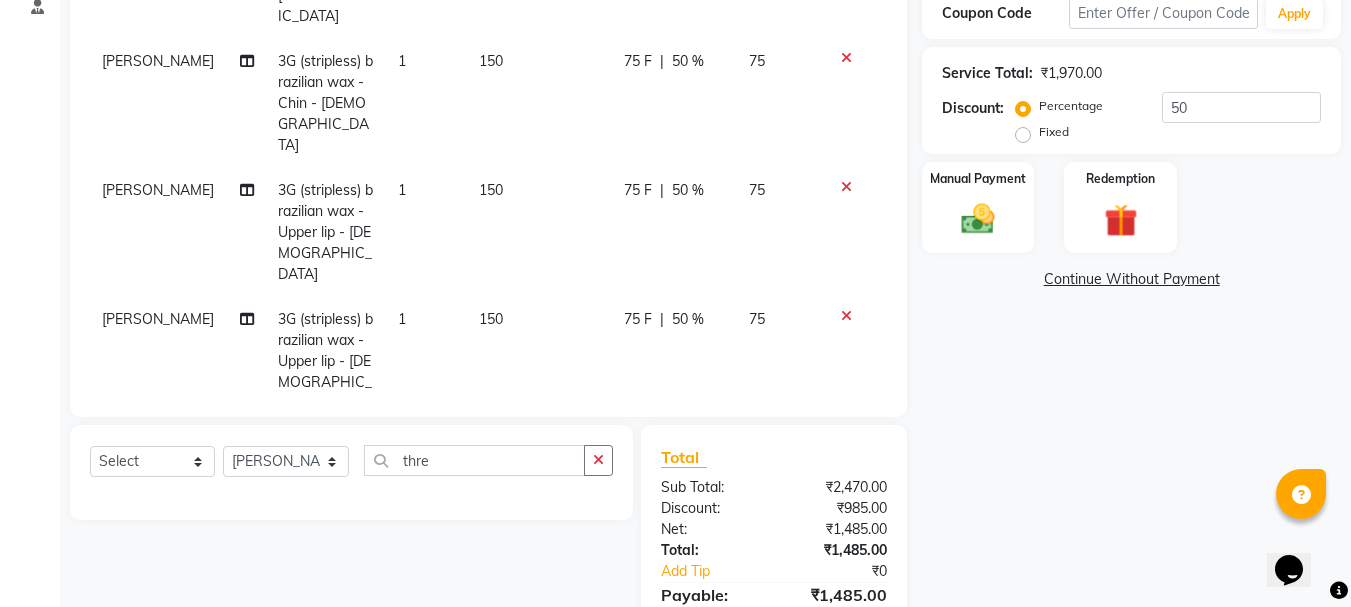 scroll, scrollTop: 470, scrollLeft: 0, axis: vertical 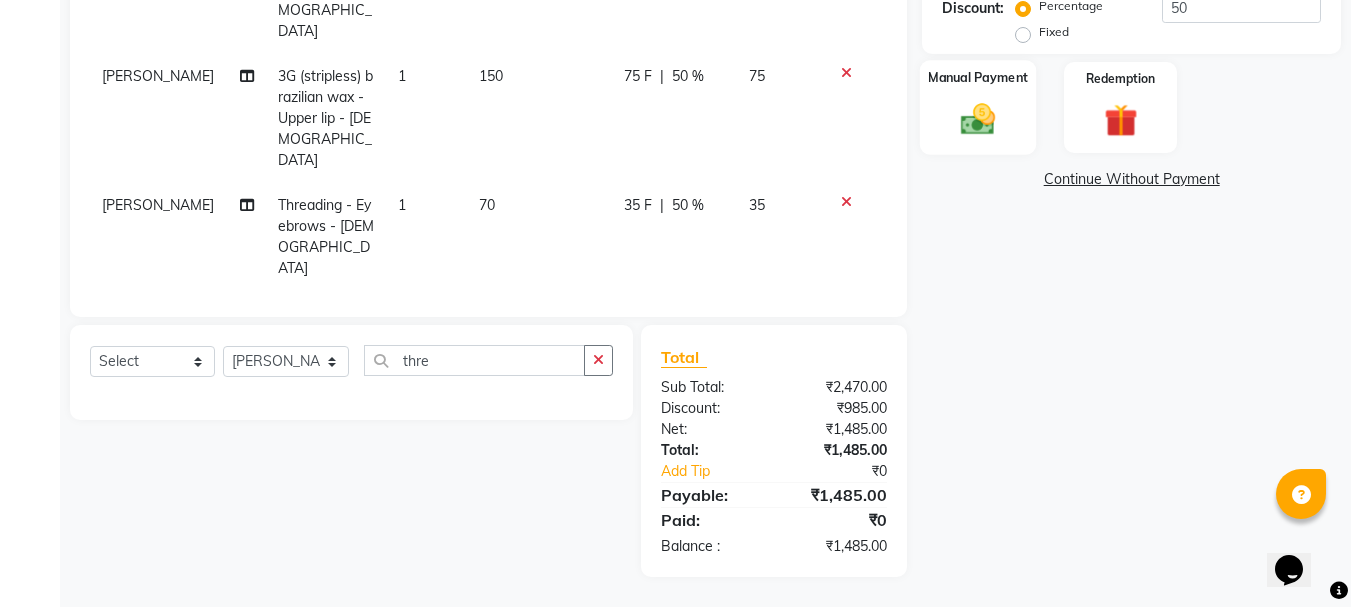 click on "Manual Payment" 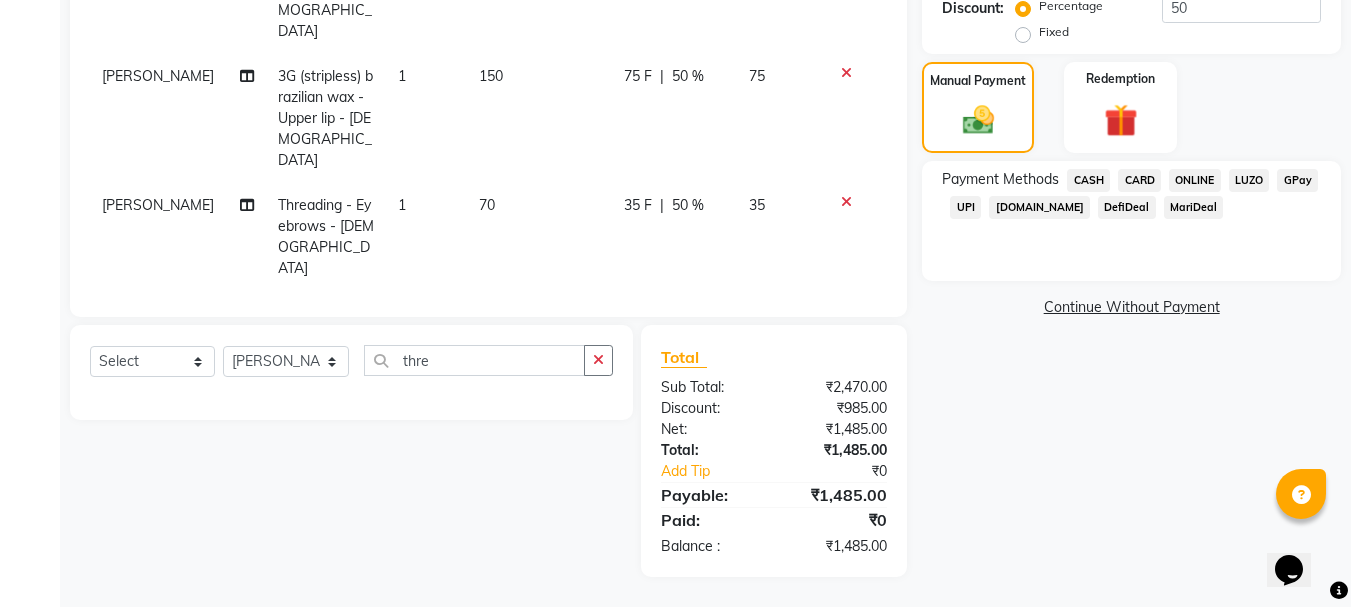 click on "ONLINE" 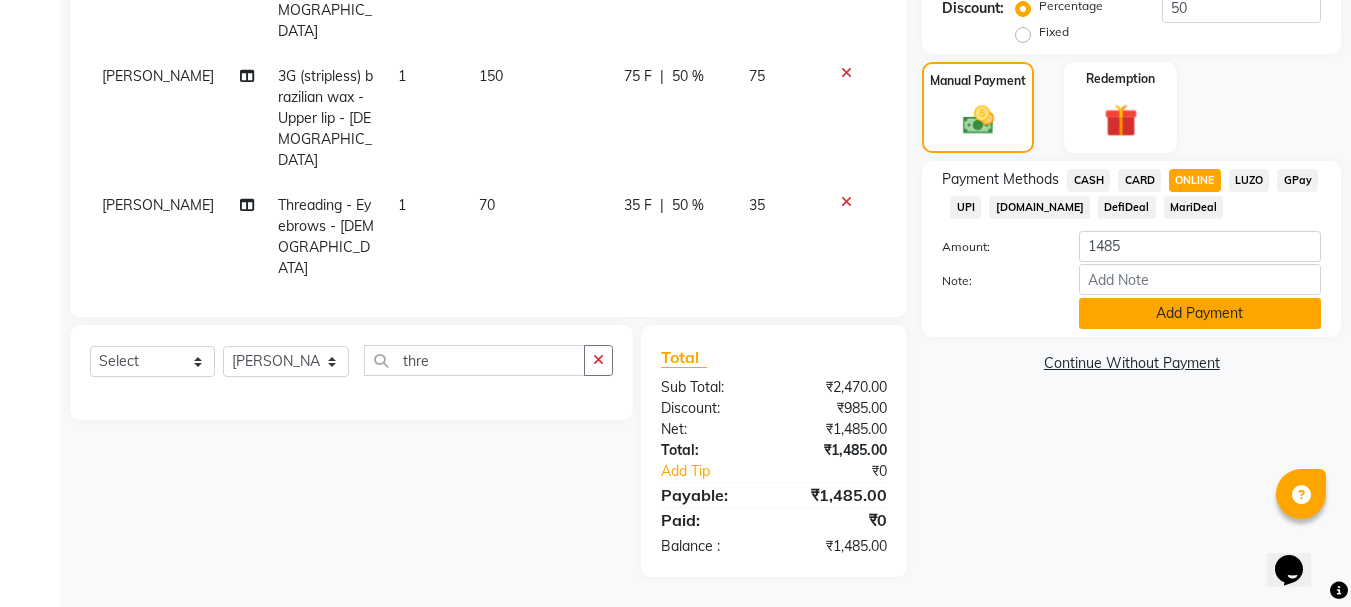 click on "Add Payment" 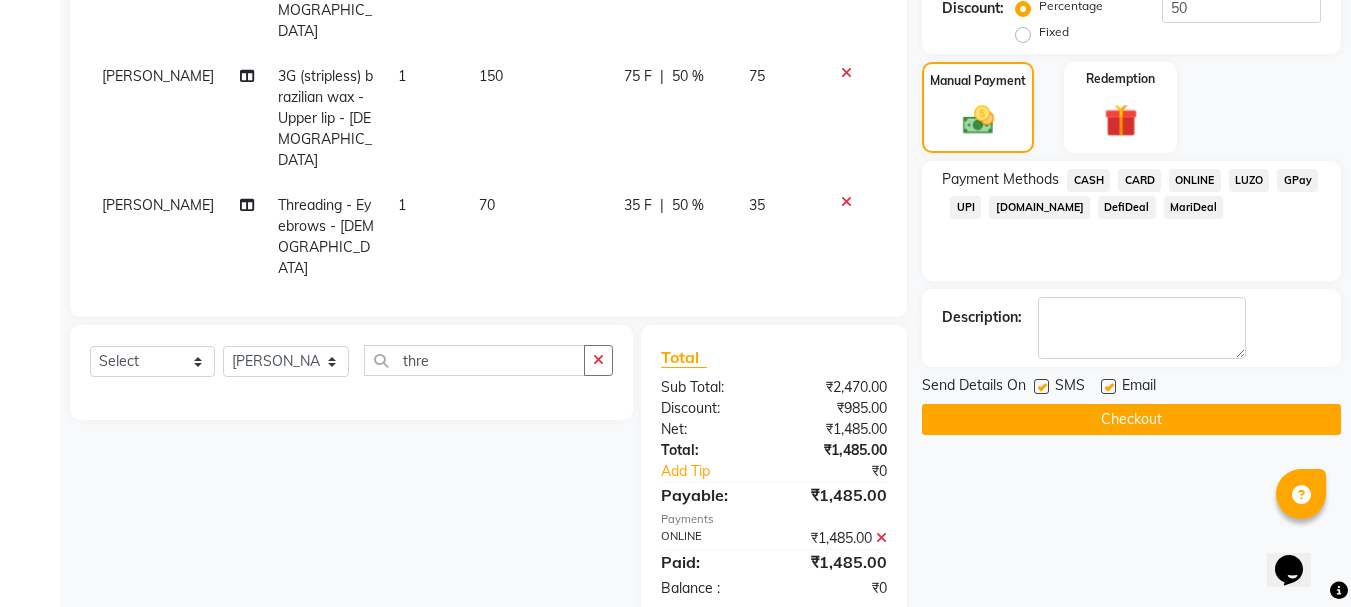 click on "Checkout" 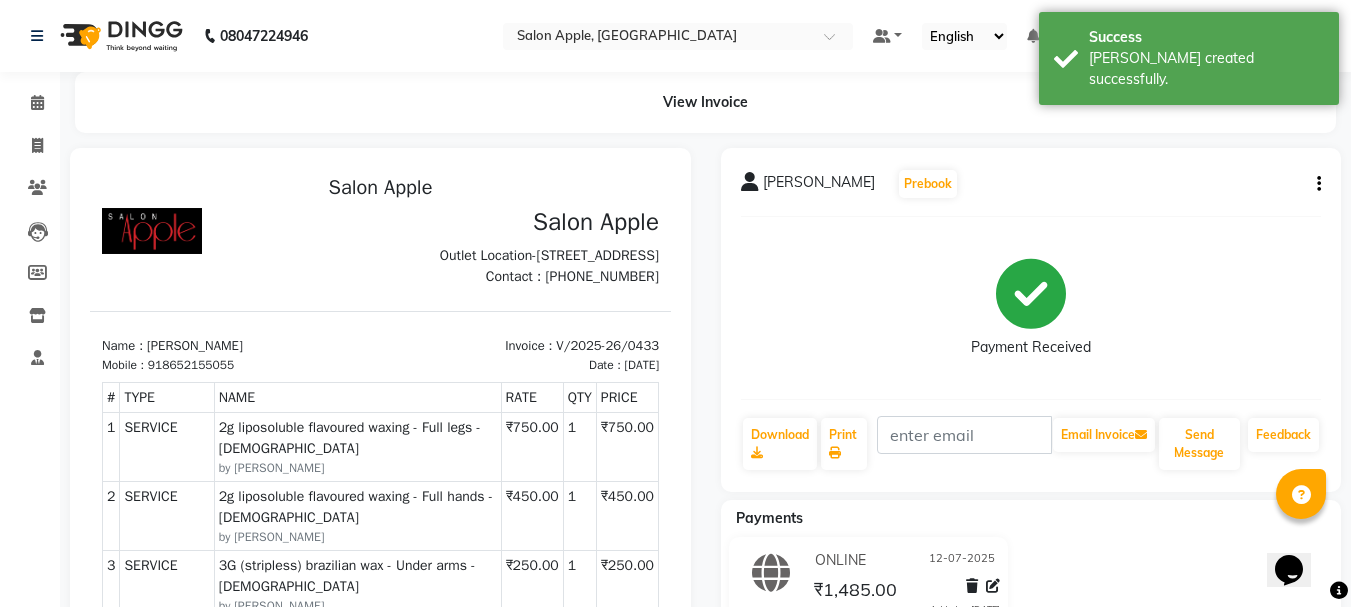 scroll, scrollTop: 0, scrollLeft: 0, axis: both 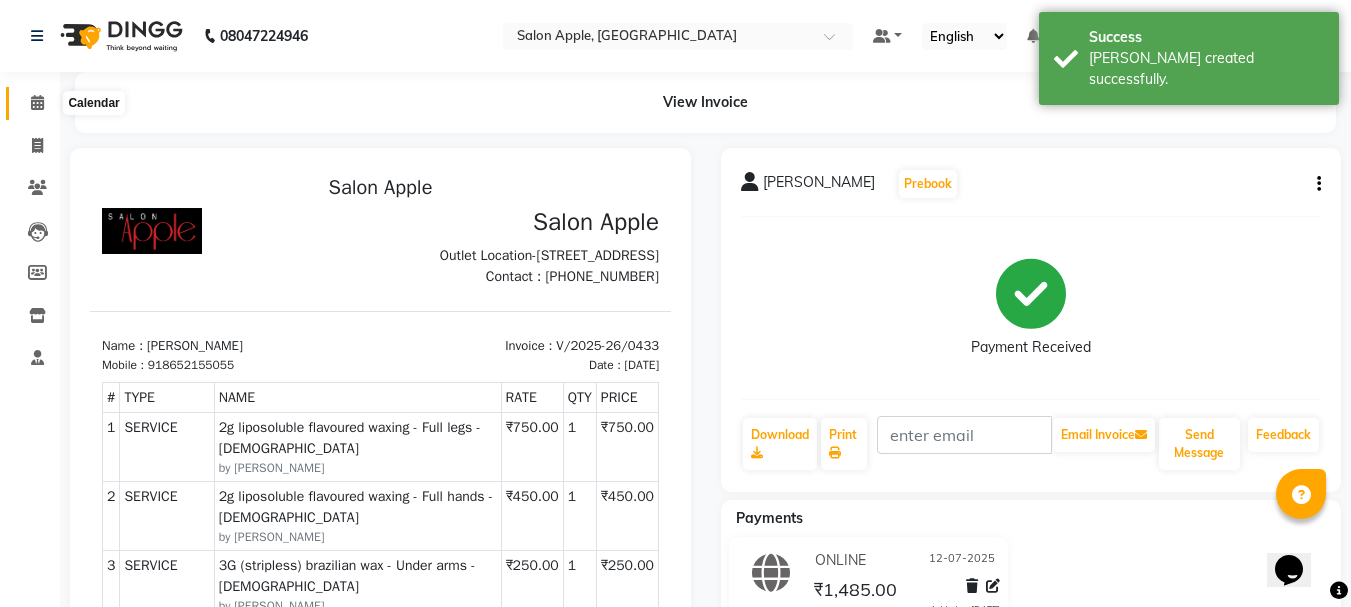 click 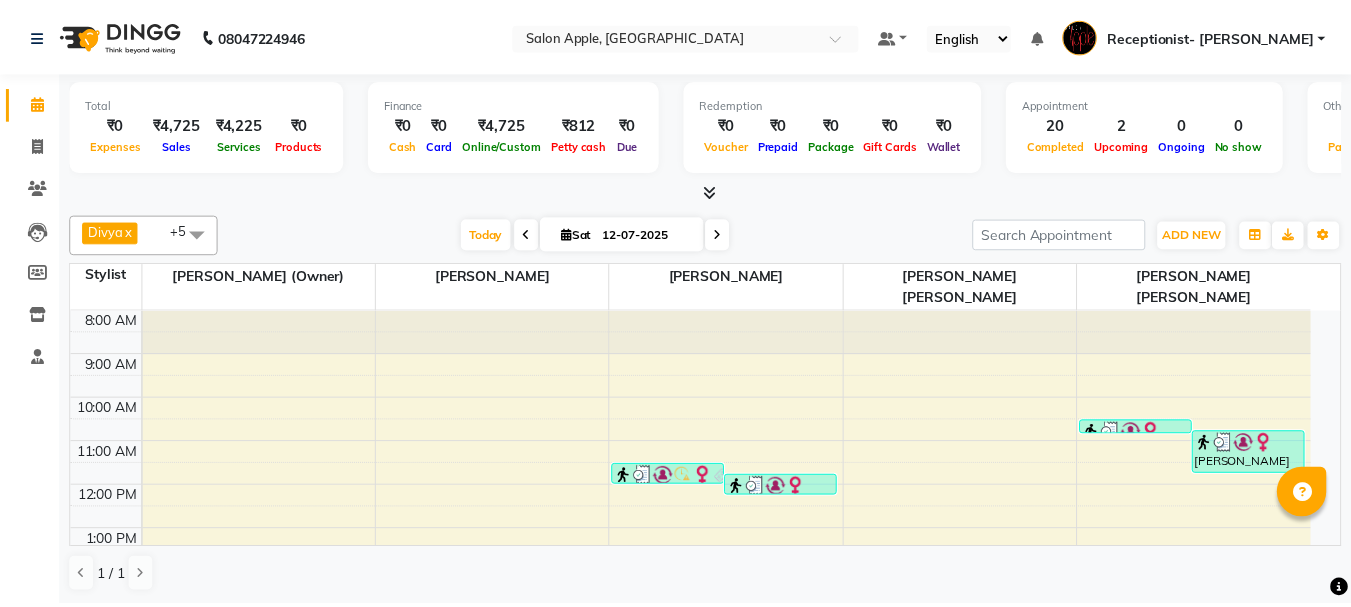 scroll, scrollTop: 0, scrollLeft: 0, axis: both 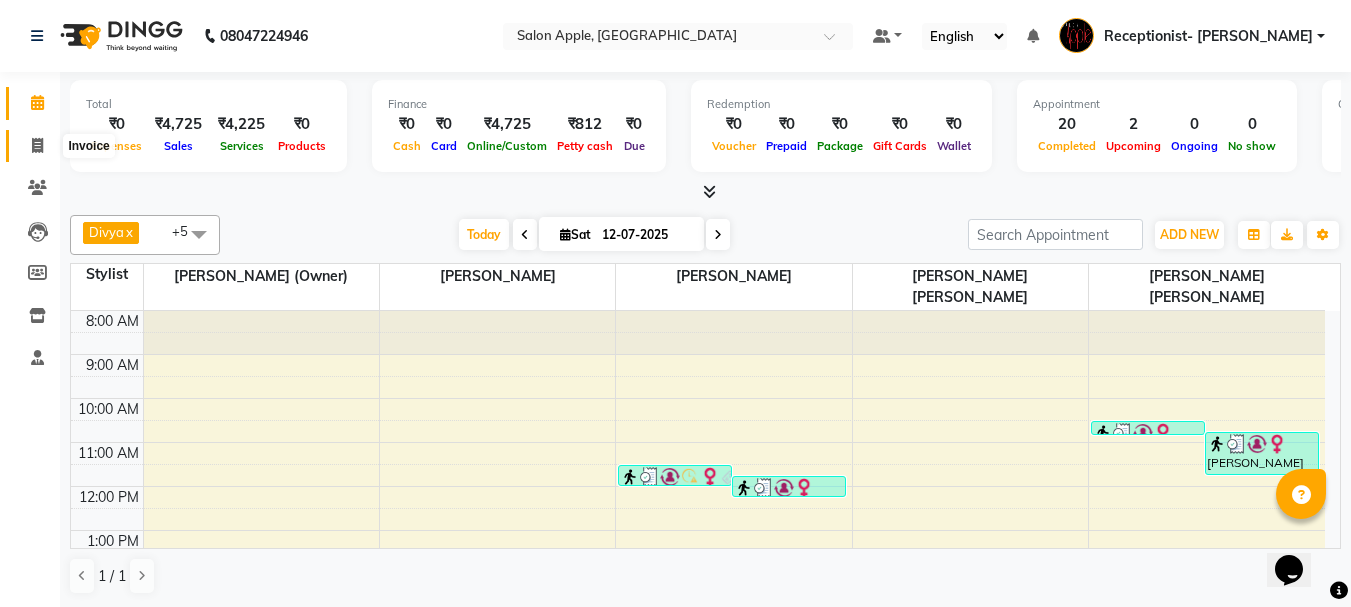 click 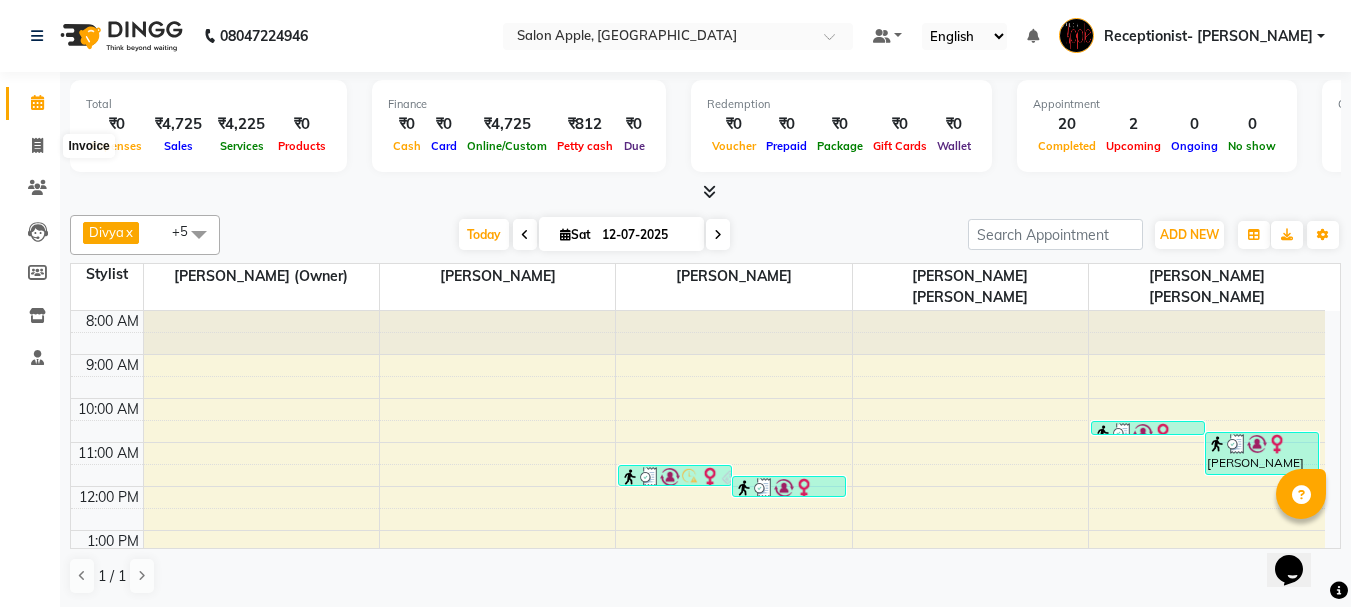 select on "645" 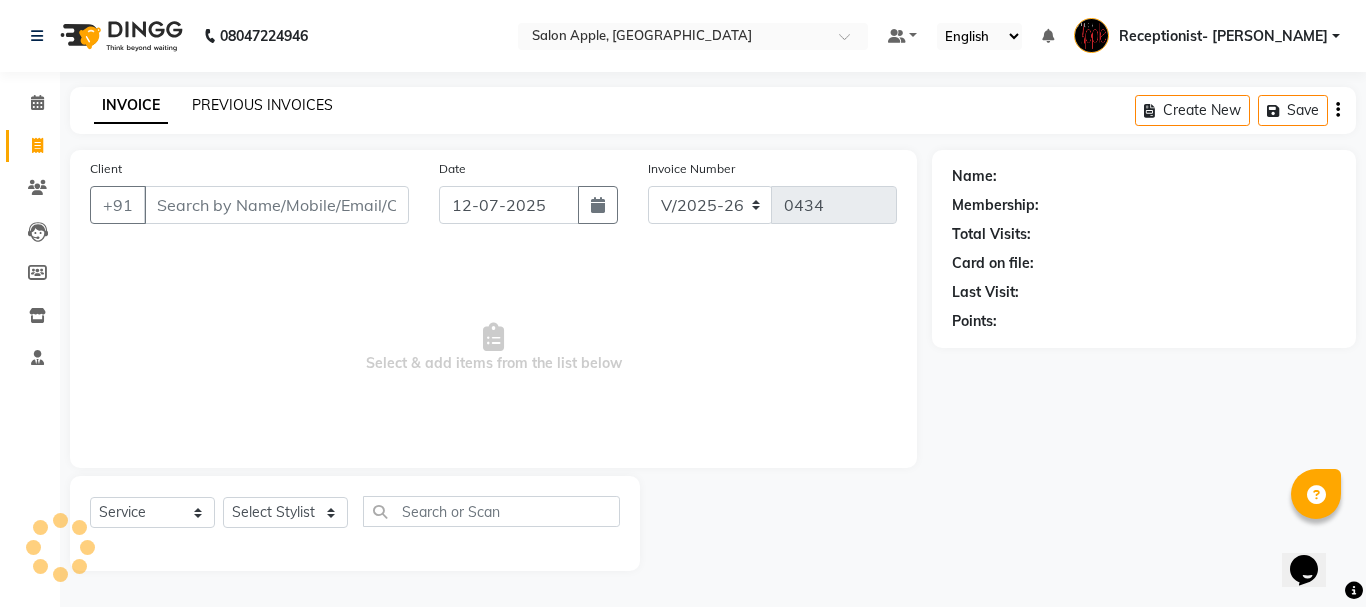 click on "PREVIOUS INVOICES" 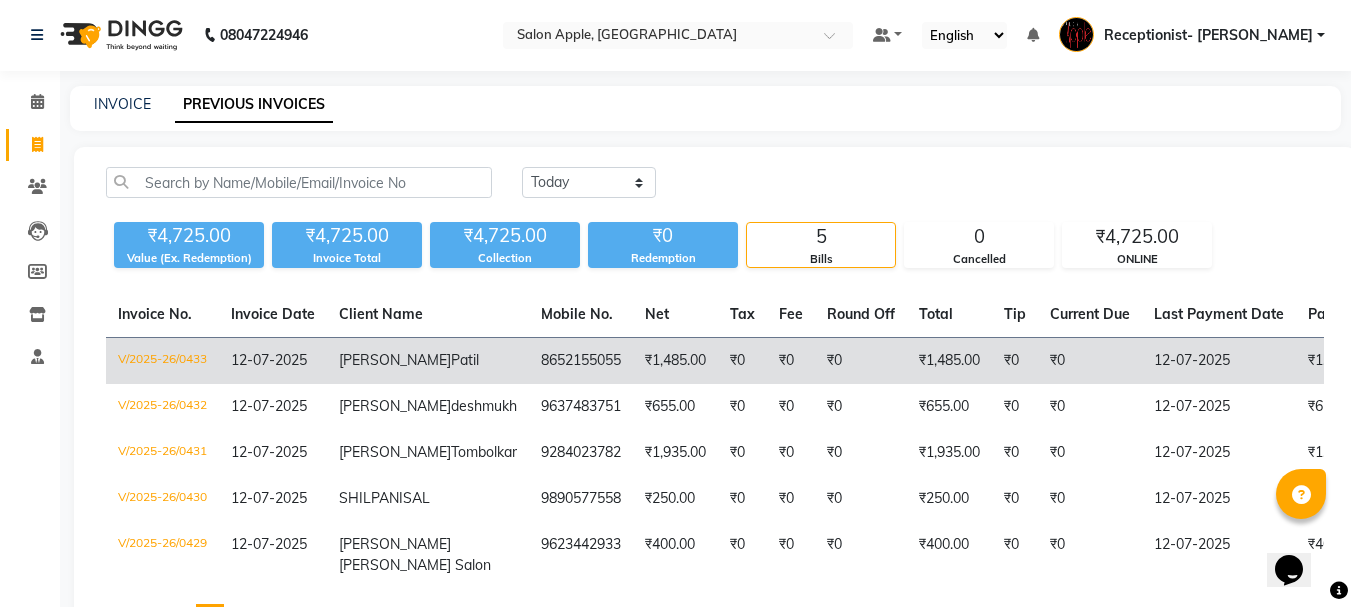 scroll, scrollTop: 0, scrollLeft: 0, axis: both 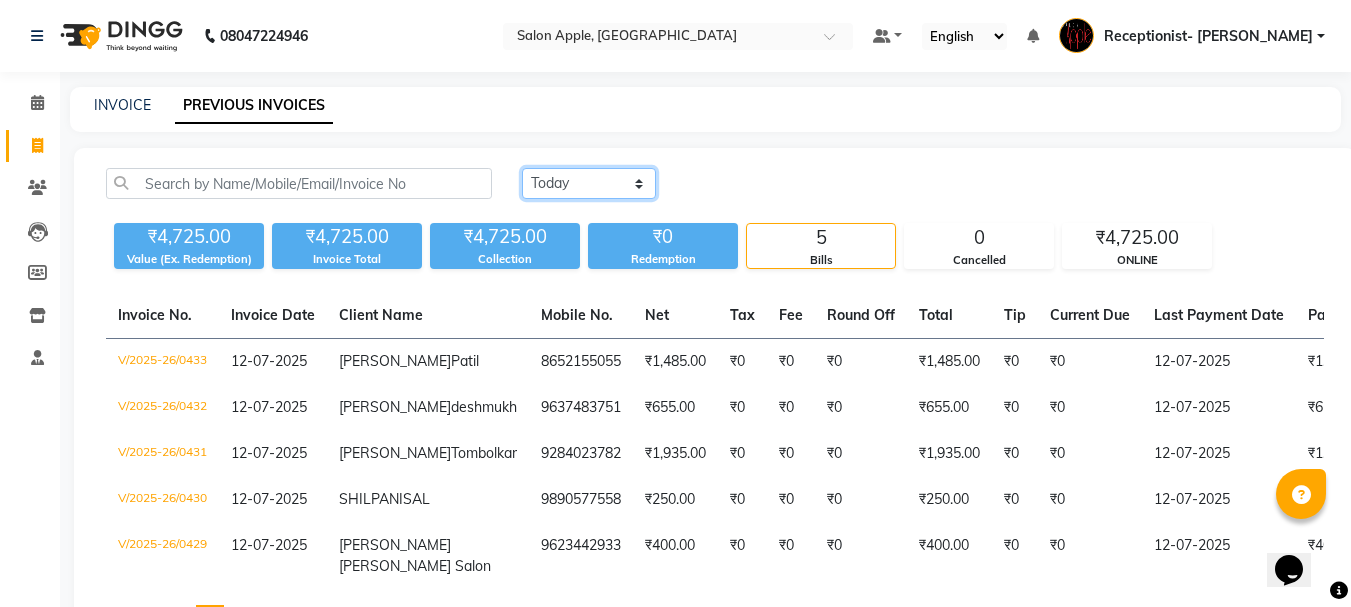 click on "Today Yesterday Custom Range" 